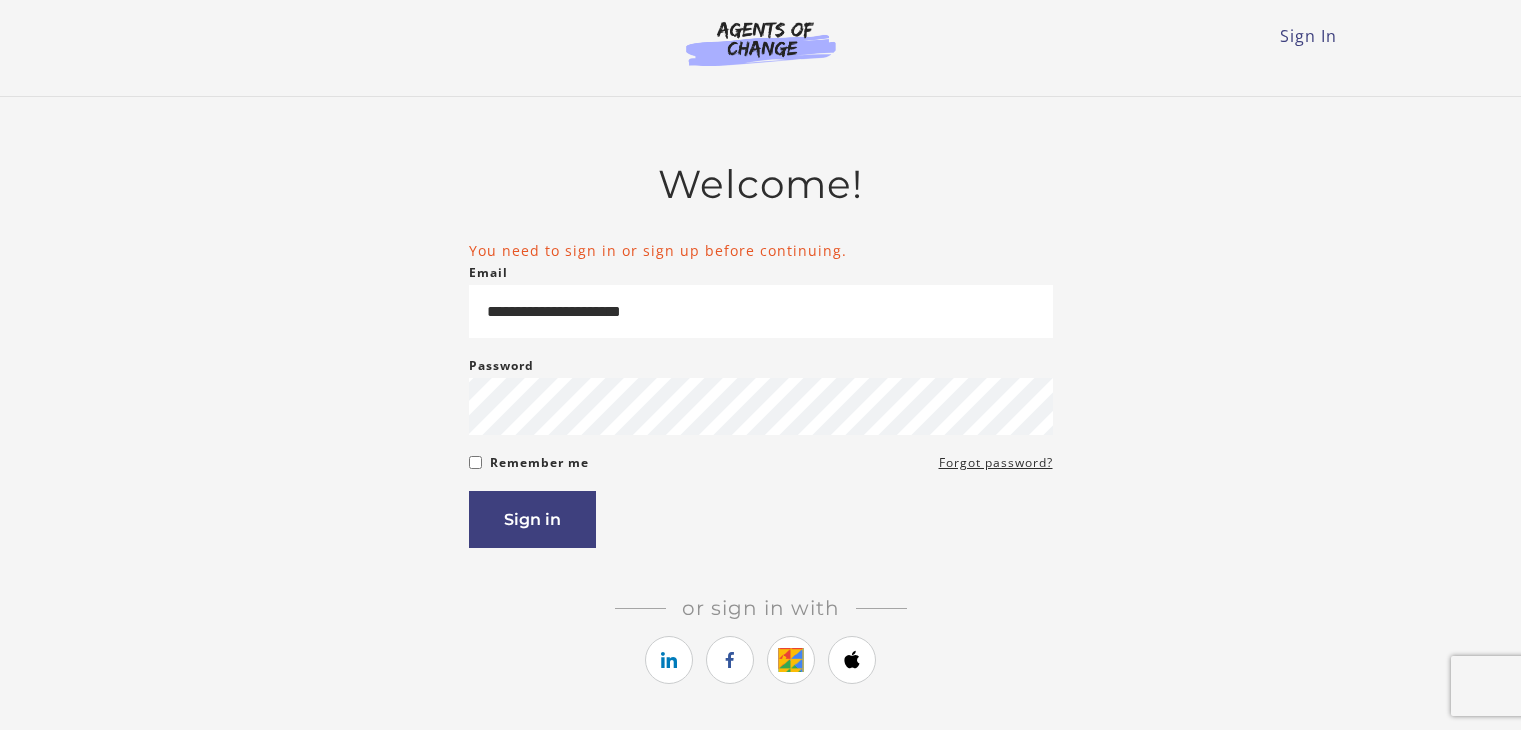 scroll, scrollTop: 0, scrollLeft: 0, axis: both 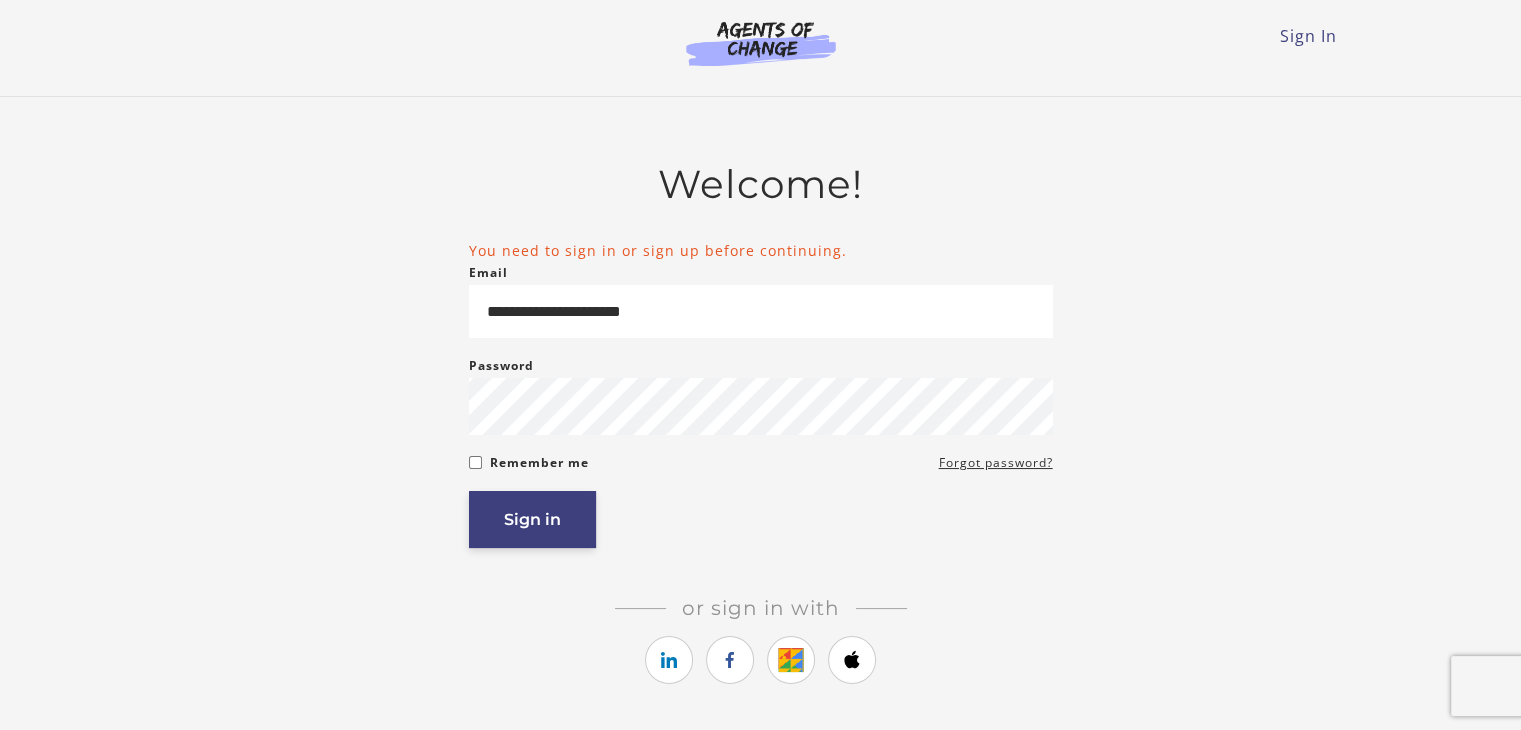 click on "Sign in" at bounding box center [532, 519] 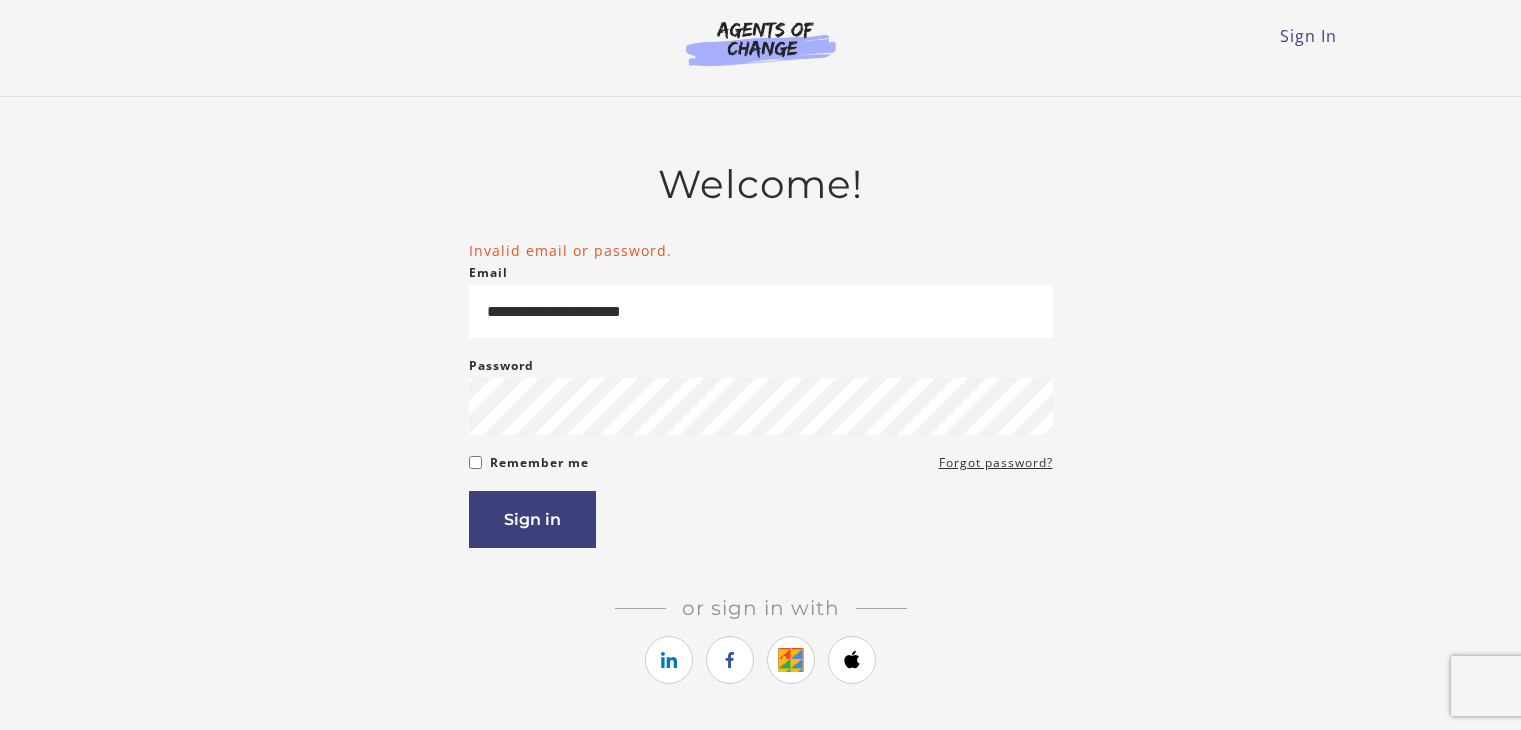scroll, scrollTop: 0, scrollLeft: 0, axis: both 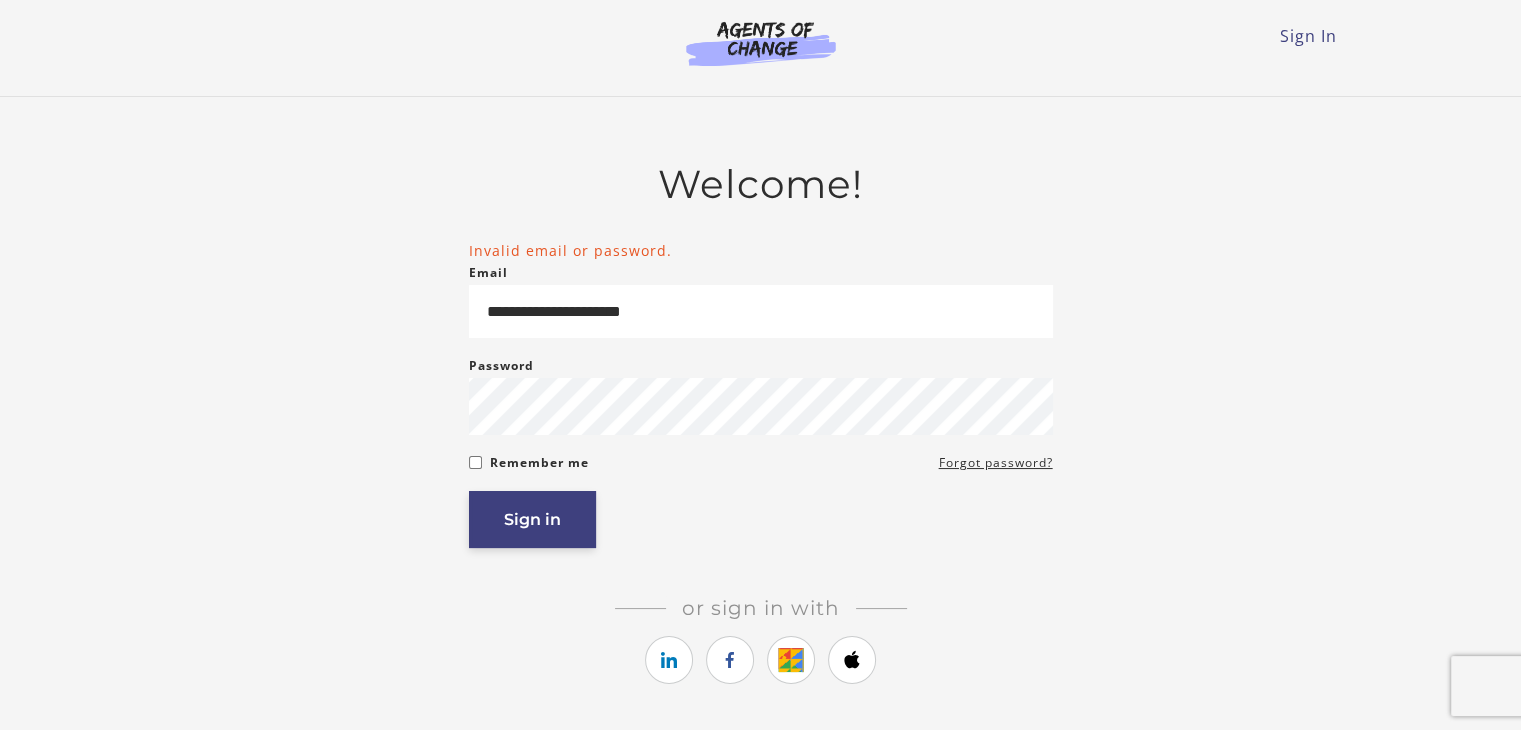 click on "Sign in" at bounding box center [532, 519] 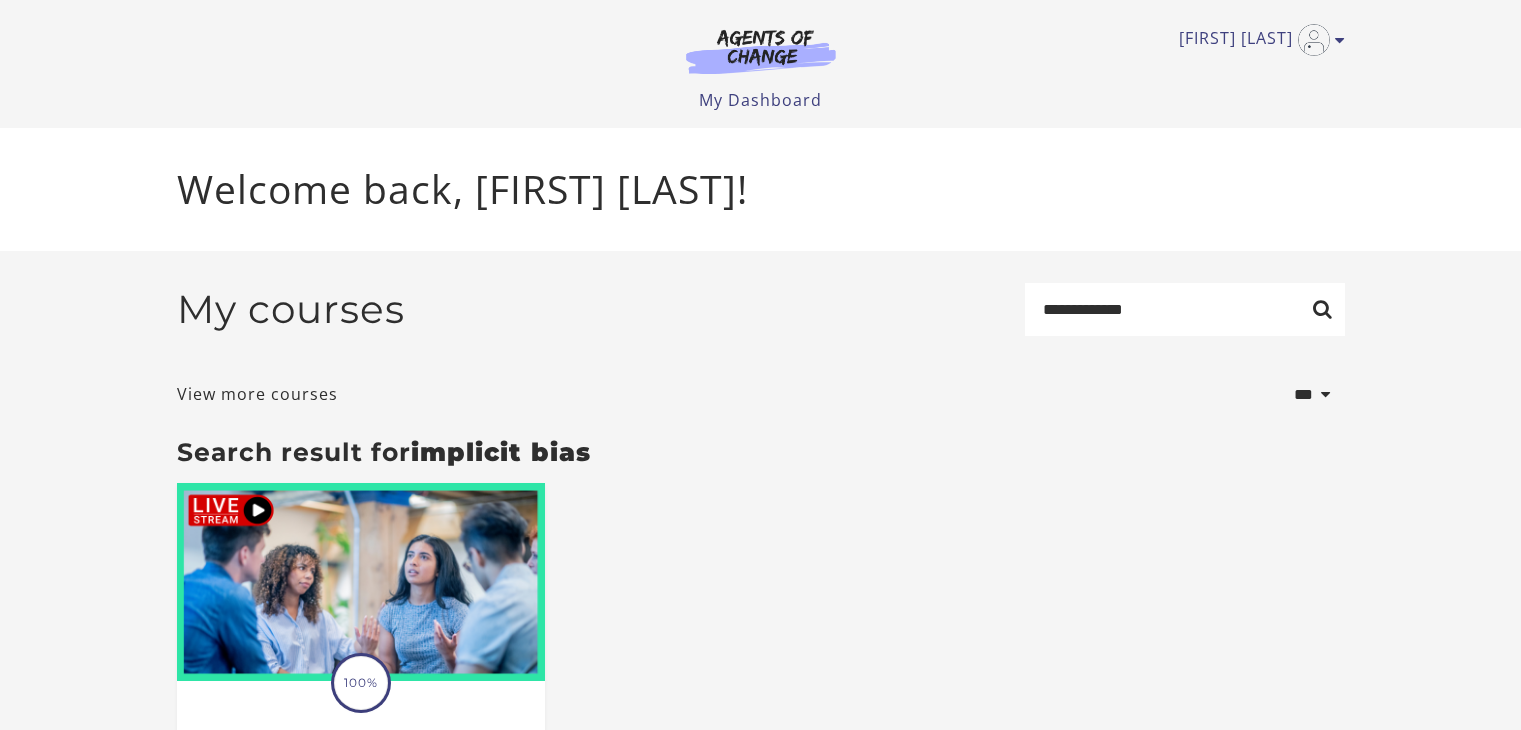 scroll, scrollTop: 0, scrollLeft: 0, axis: both 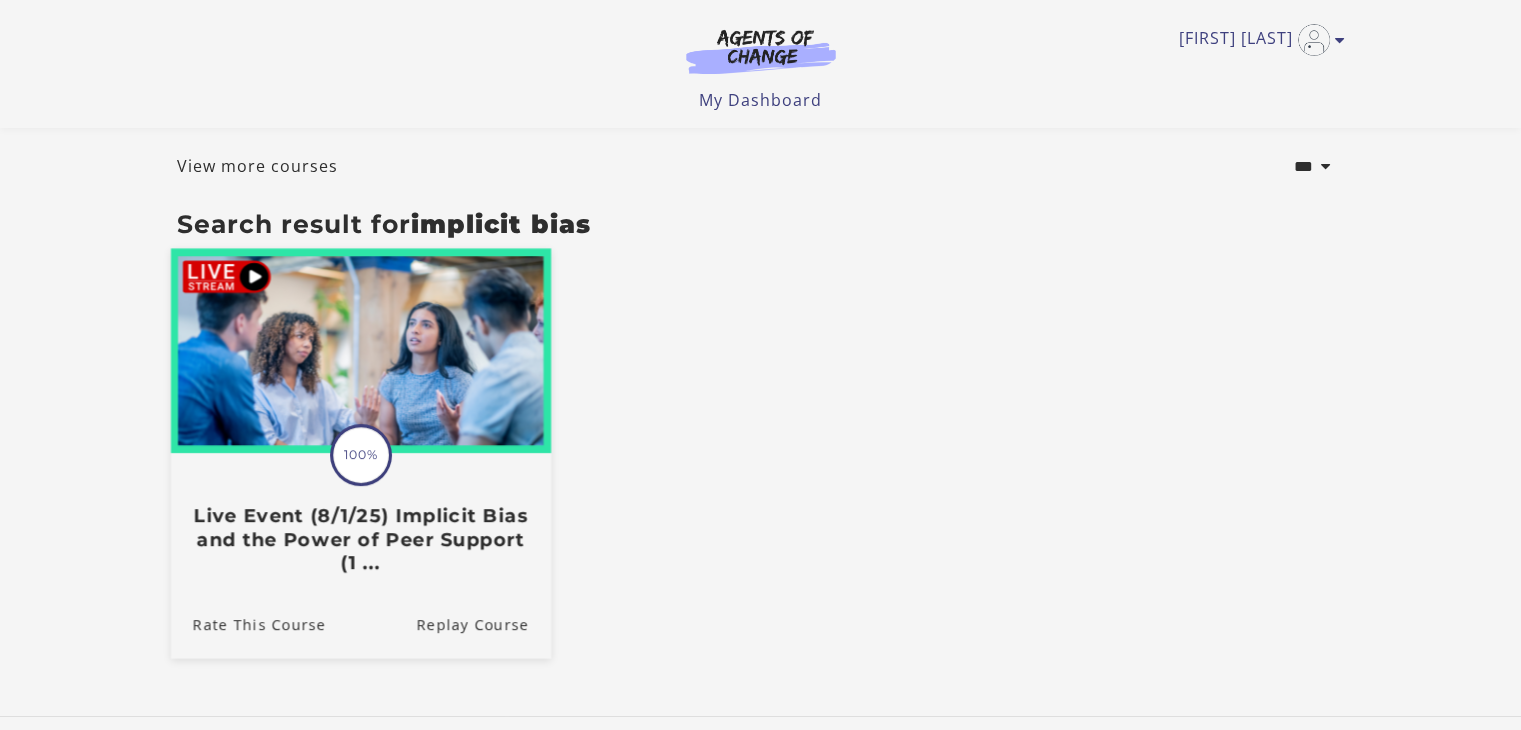 click on "Rate This Course
Replay Course" at bounding box center (360, 624) 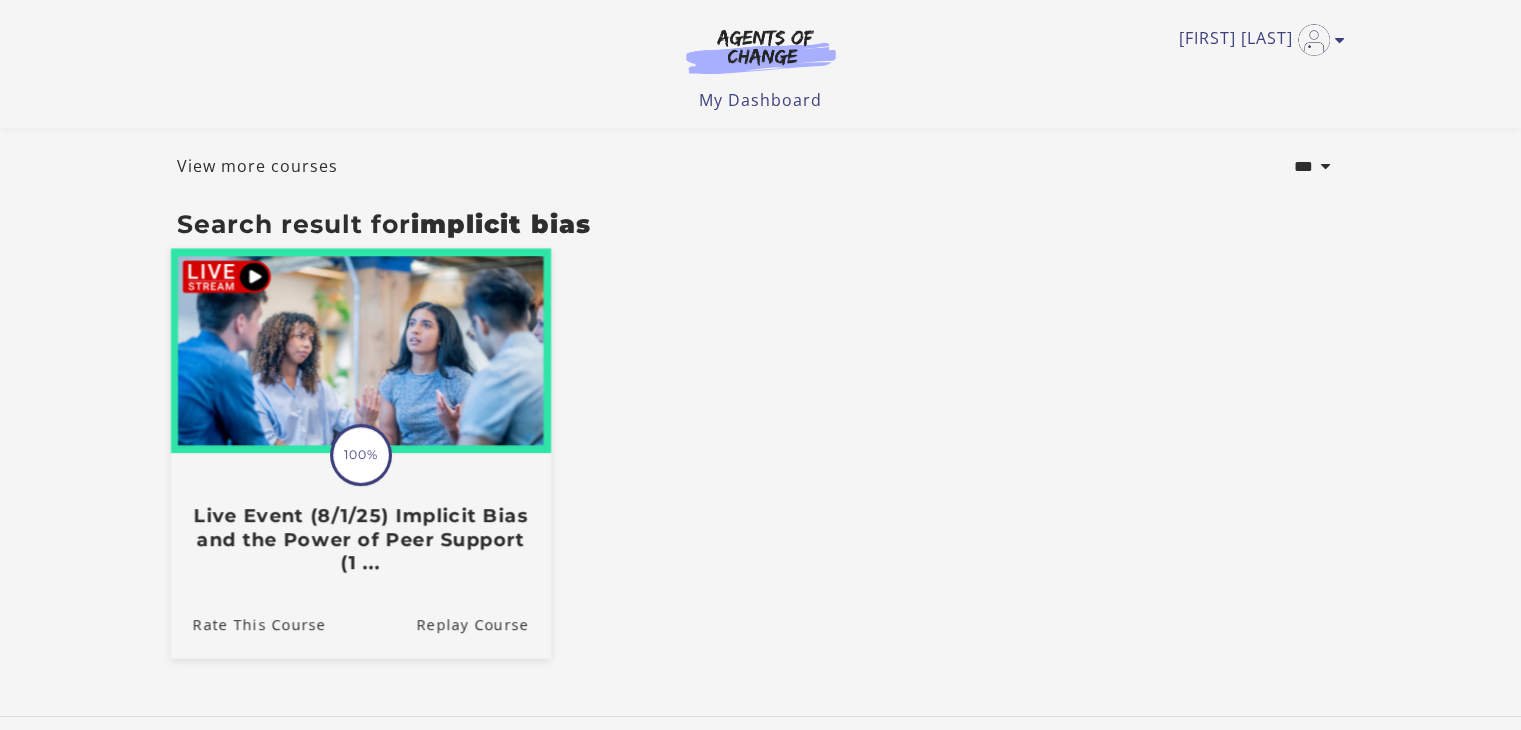 click on "Live Event (8/1/25) Implicit Bias and the Power of Peer Support (1 ..." at bounding box center [360, 540] 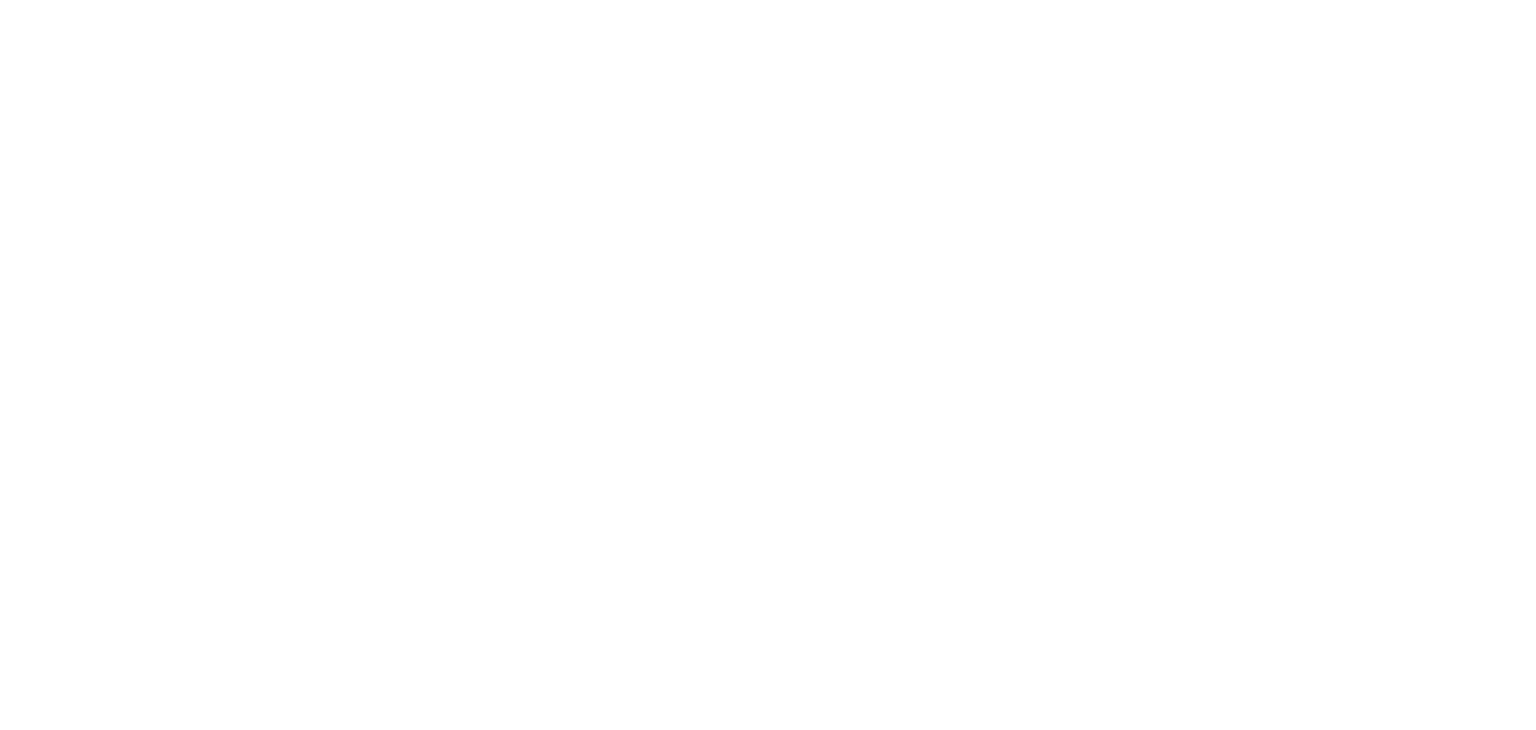 scroll, scrollTop: 0, scrollLeft: 0, axis: both 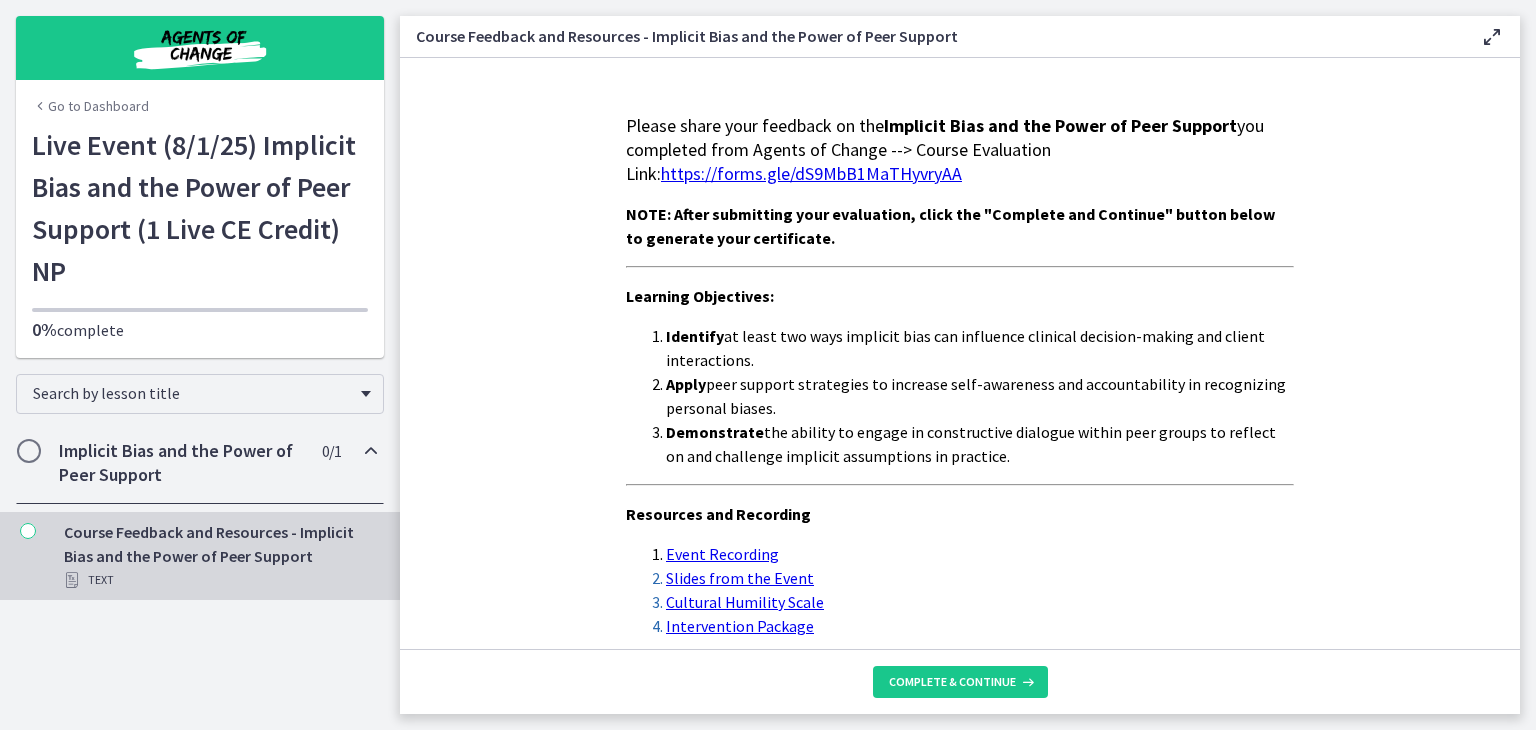 click on "Implicit Bias and the Power of Peer Support" at bounding box center (181, 463) 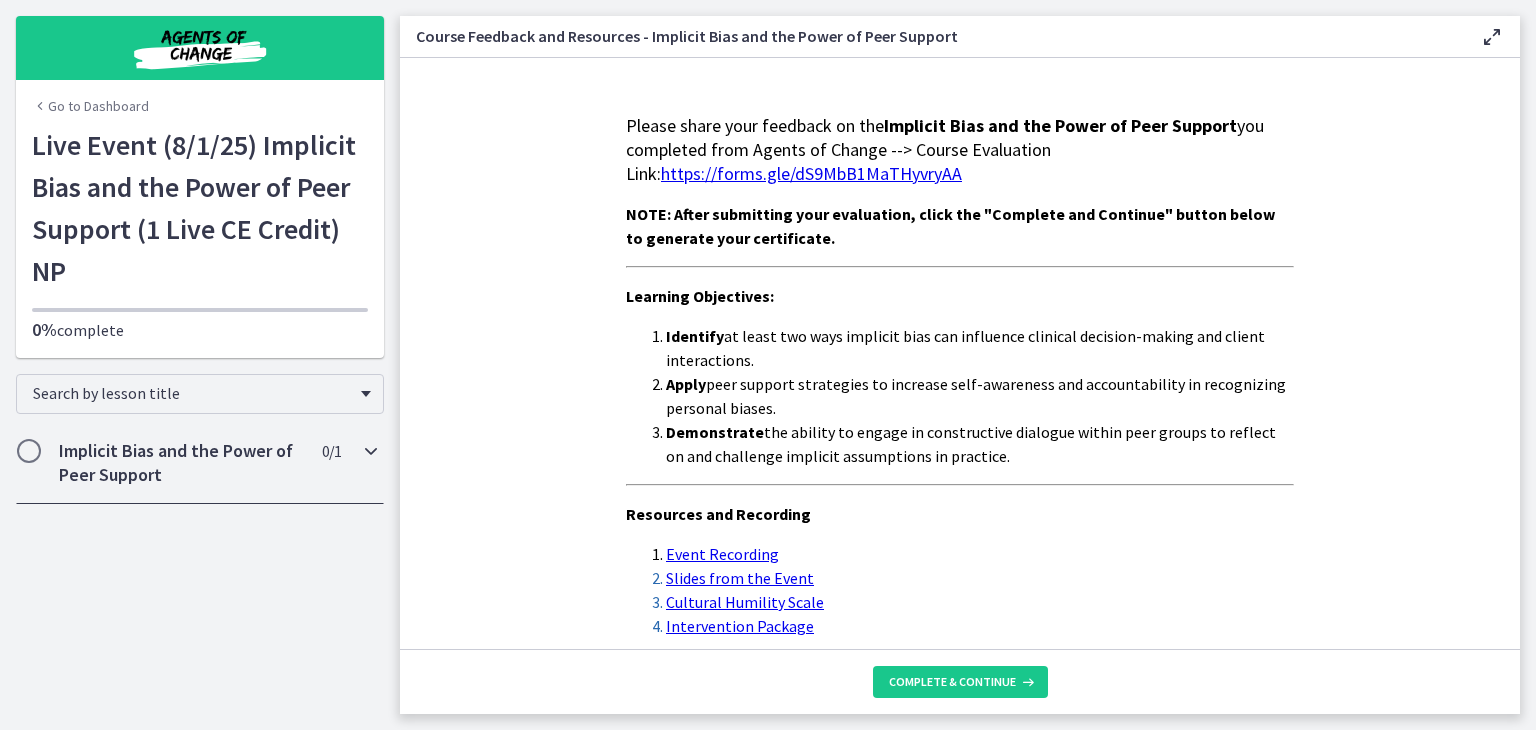 click at bounding box center (29, 451) 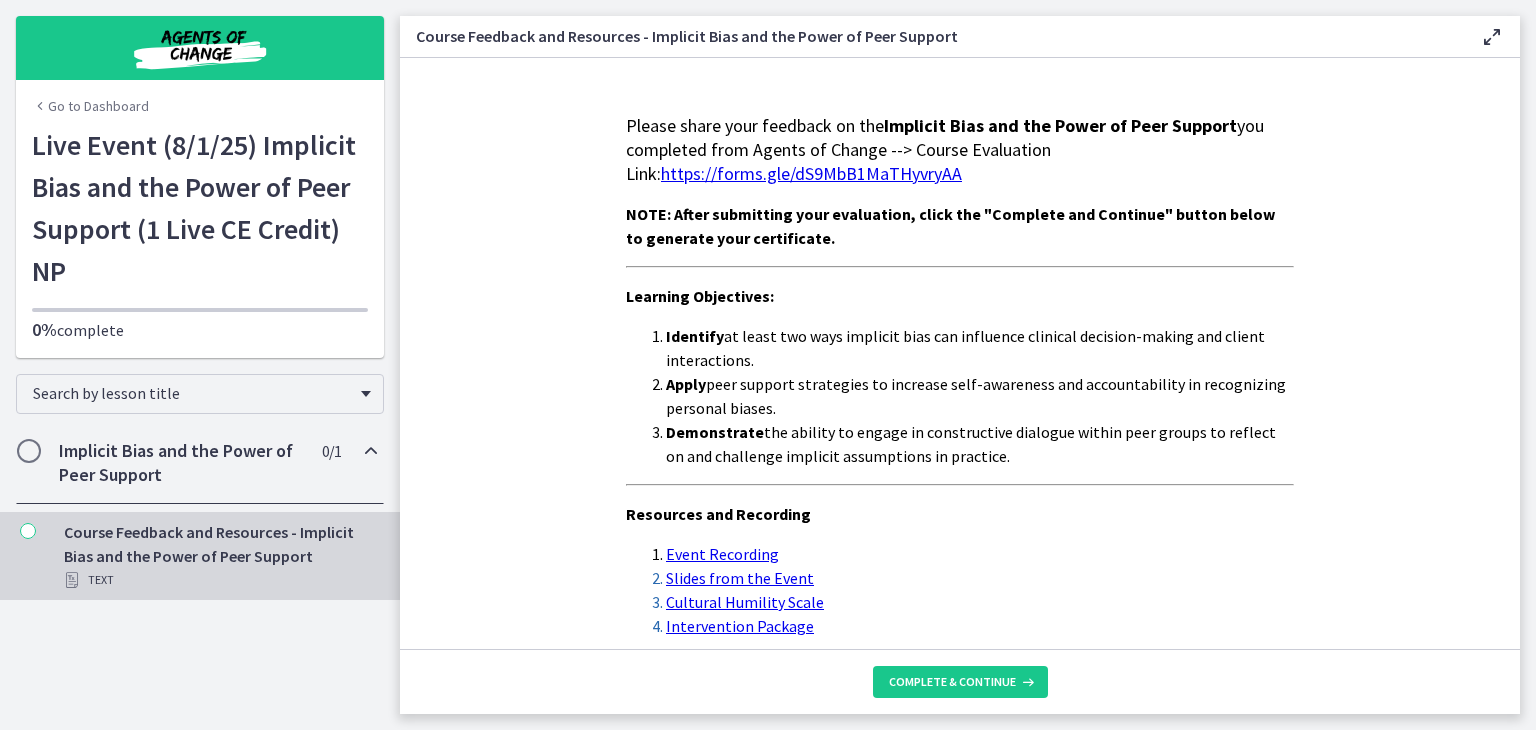 click on "Implicit Bias and the Power of Peer Support" at bounding box center [181, 463] 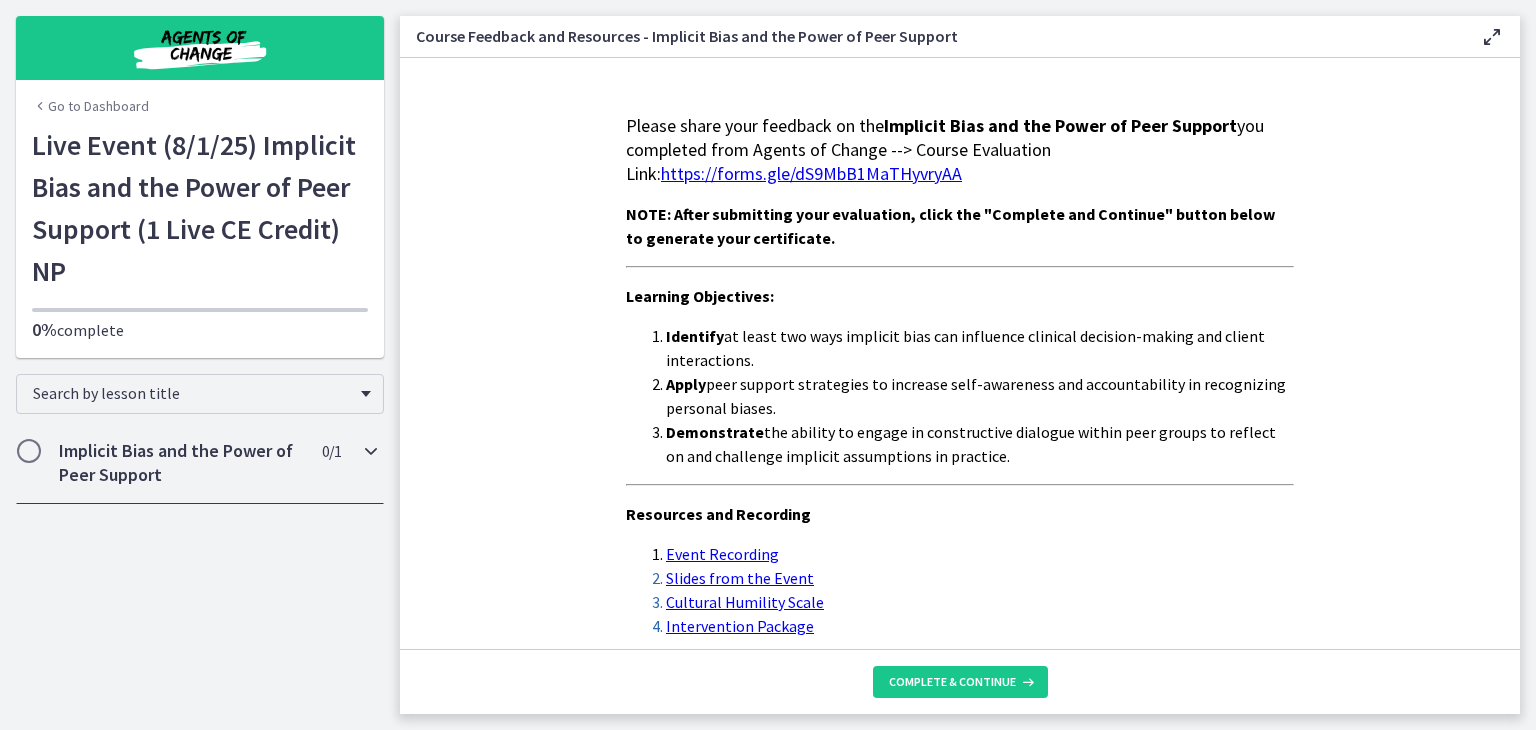 click on "Implicit Bias and the Power of Peer Support" at bounding box center [181, 463] 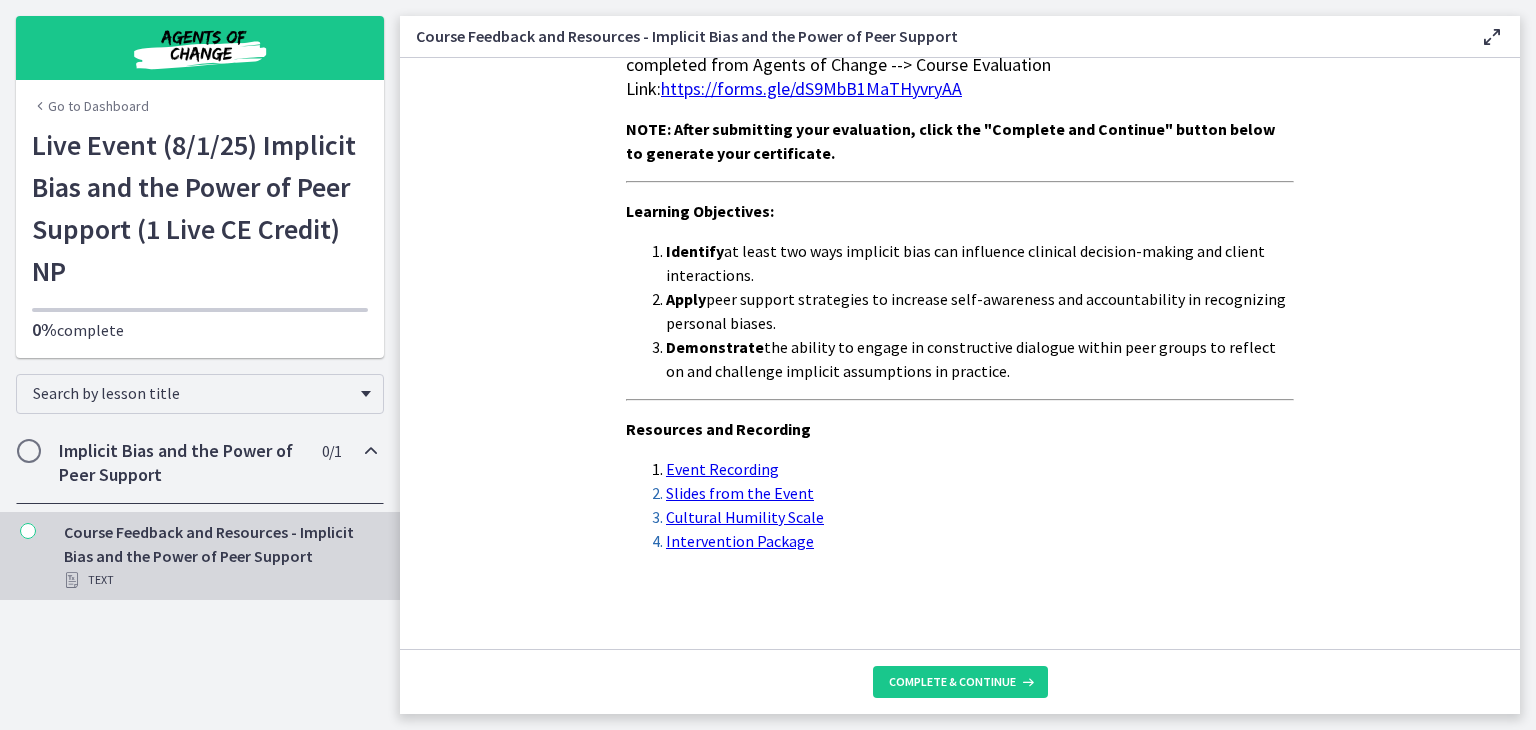 scroll, scrollTop: 0, scrollLeft: 0, axis: both 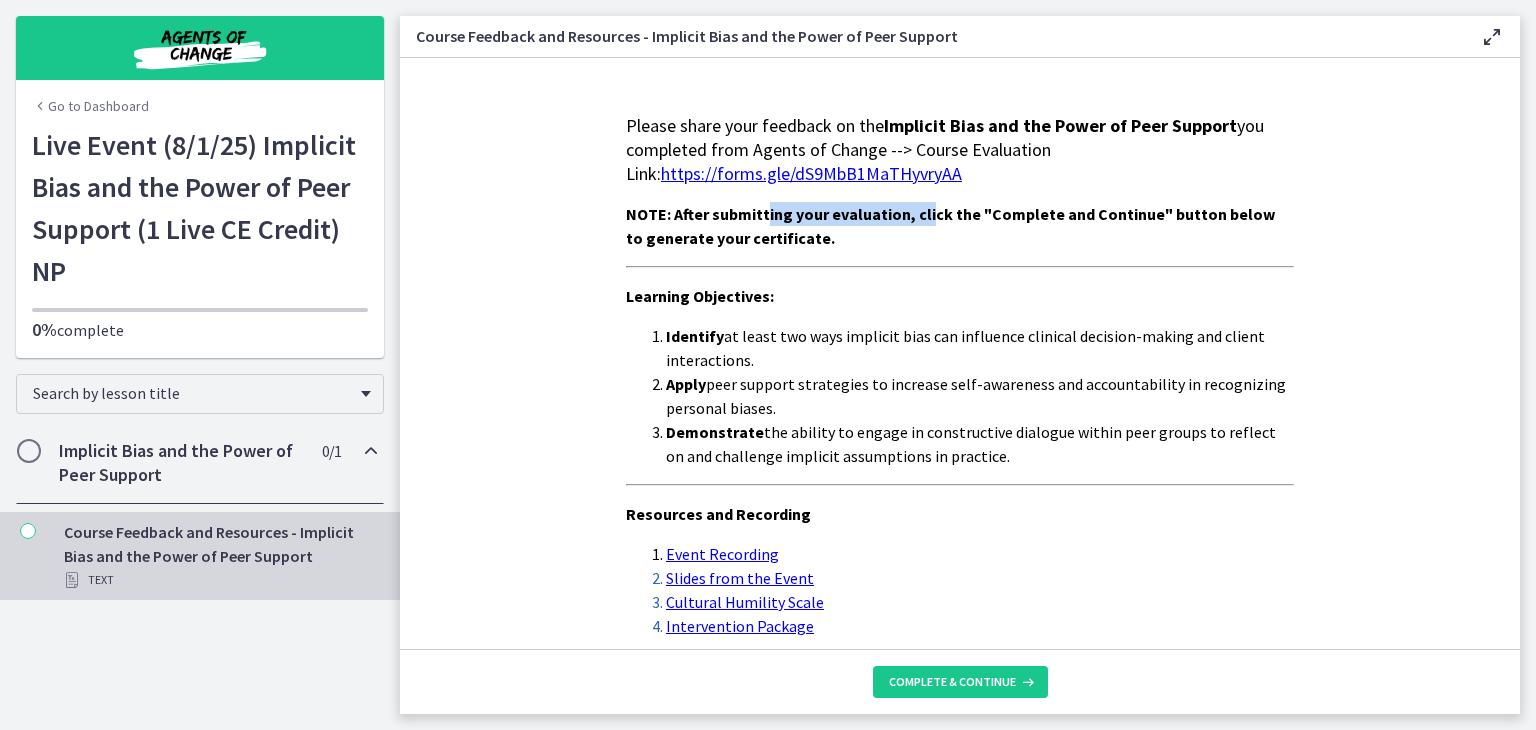 drag, startPoint x: 756, startPoint y: 225, endPoint x: 919, endPoint y: 220, distance: 163.07668 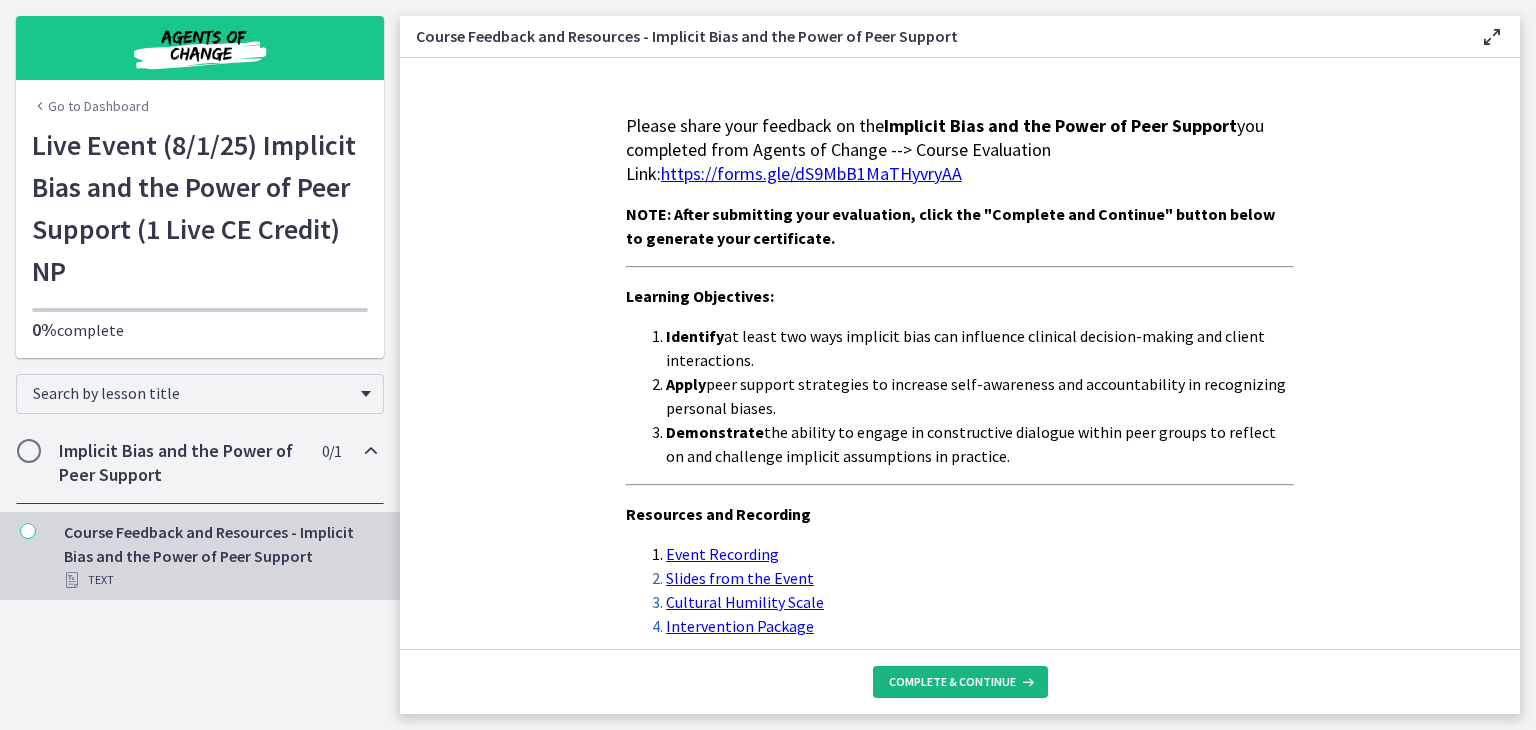 click on "Complete & continue" at bounding box center (952, 682) 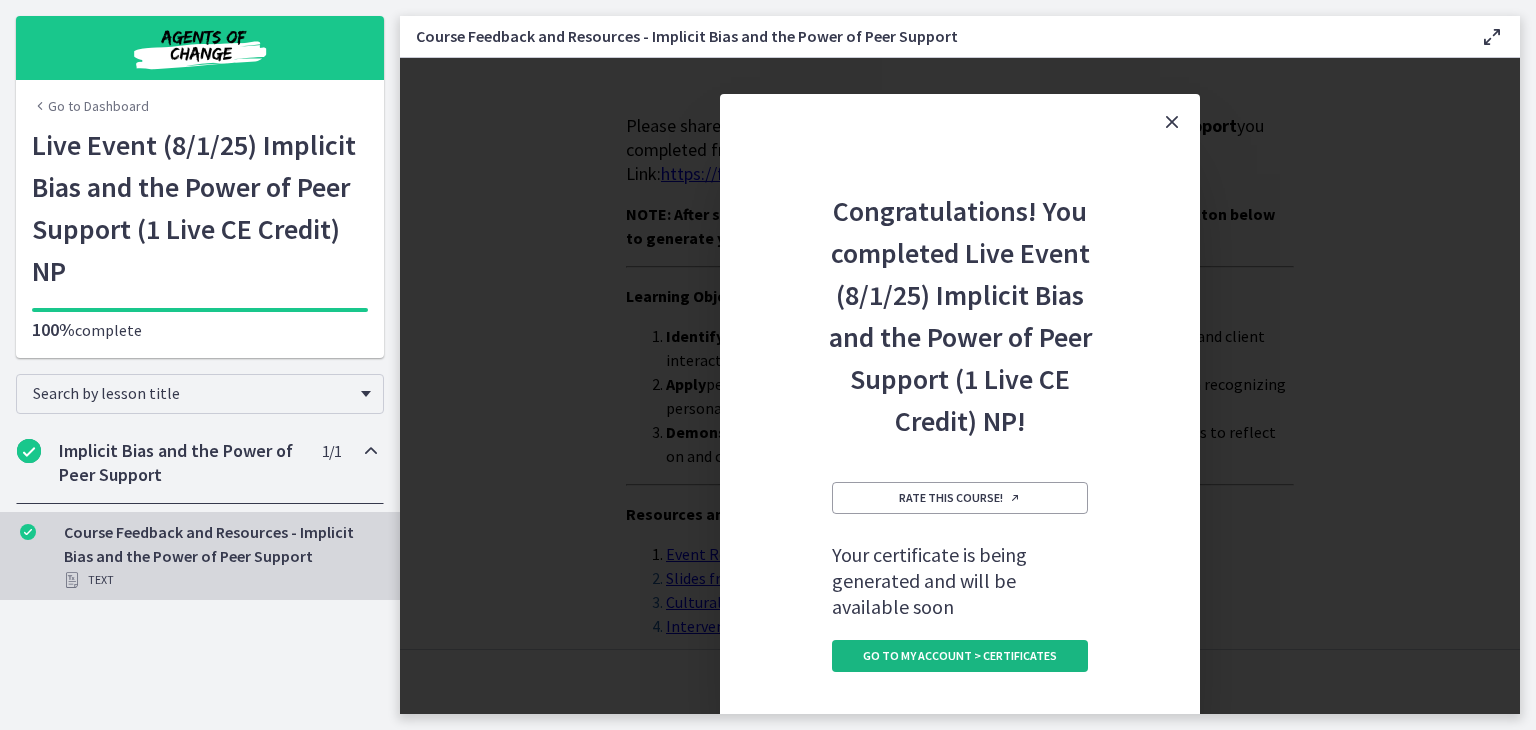 click on "Go to My Account > Certificates" at bounding box center [960, 656] 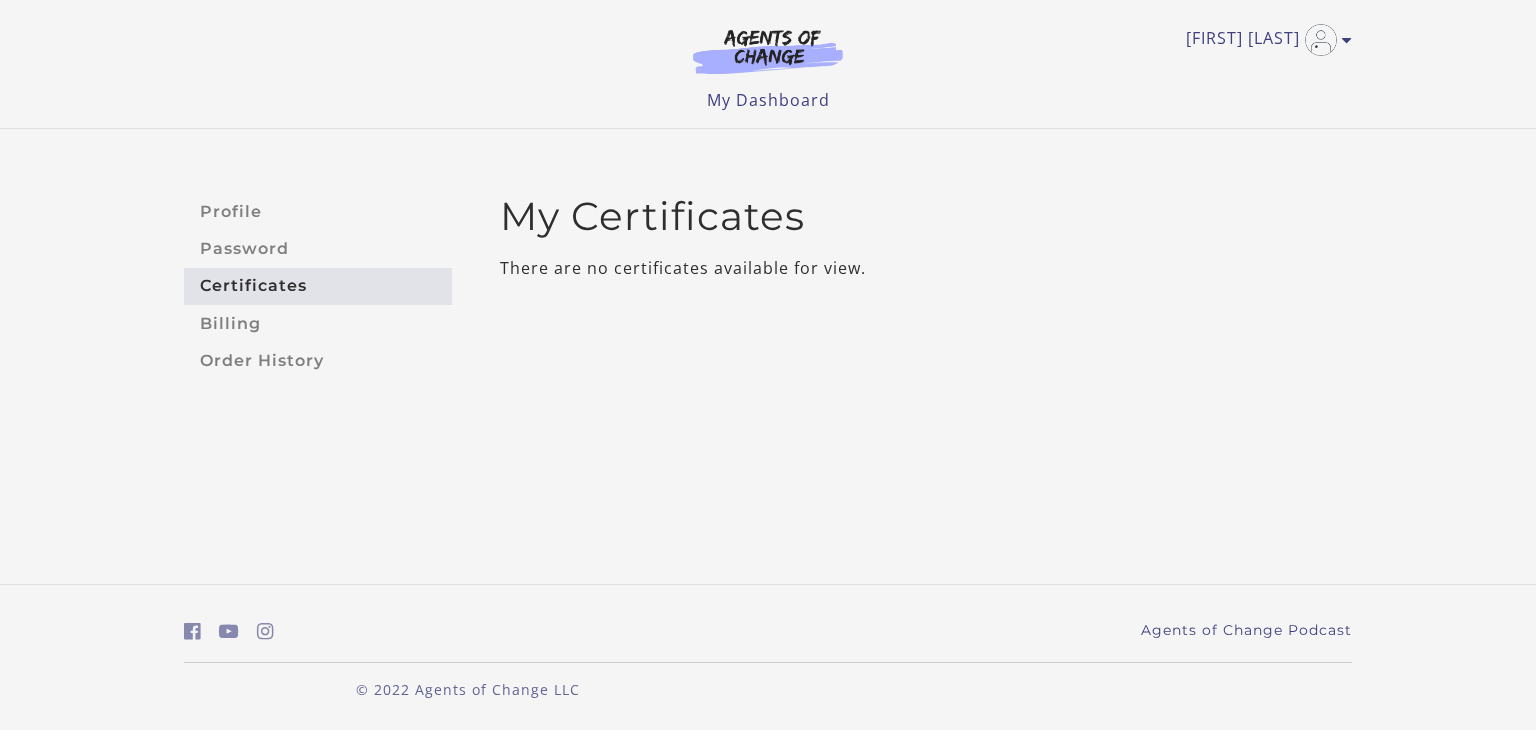 scroll, scrollTop: 0, scrollLeft: 0, axis: both 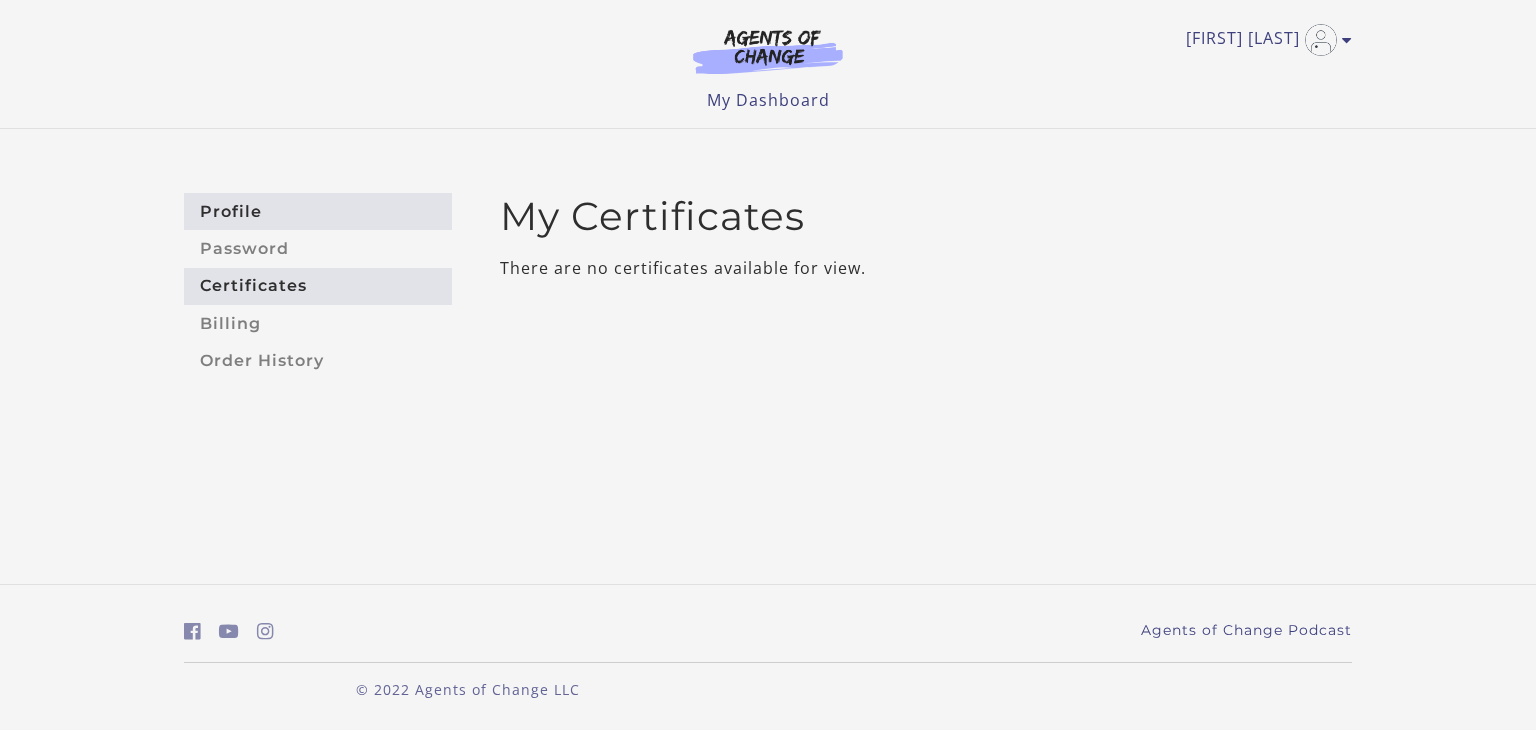click on "Profile" at bounding box center (318, 211) 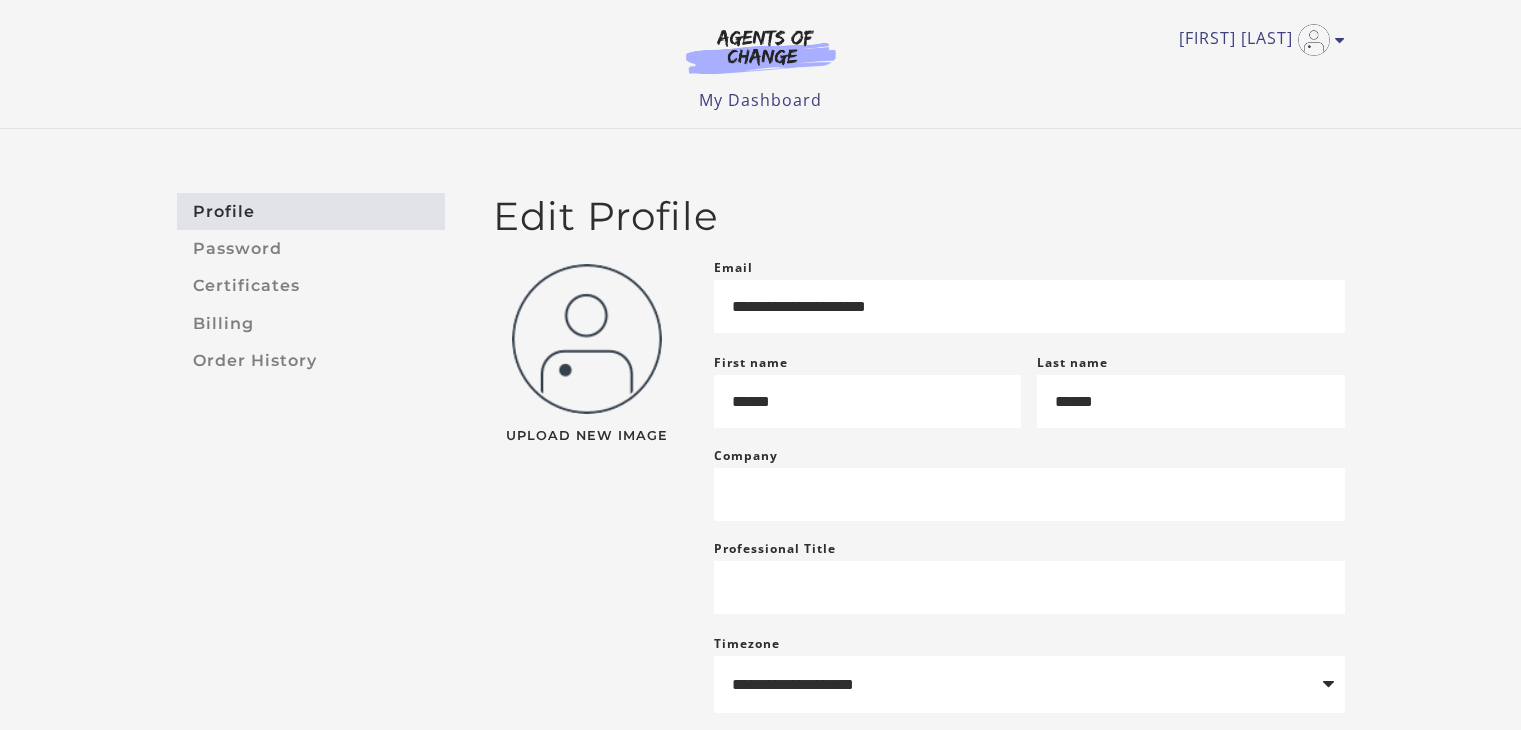 scroll, scrollTop: 0, scrollLeft: 0, axis: both 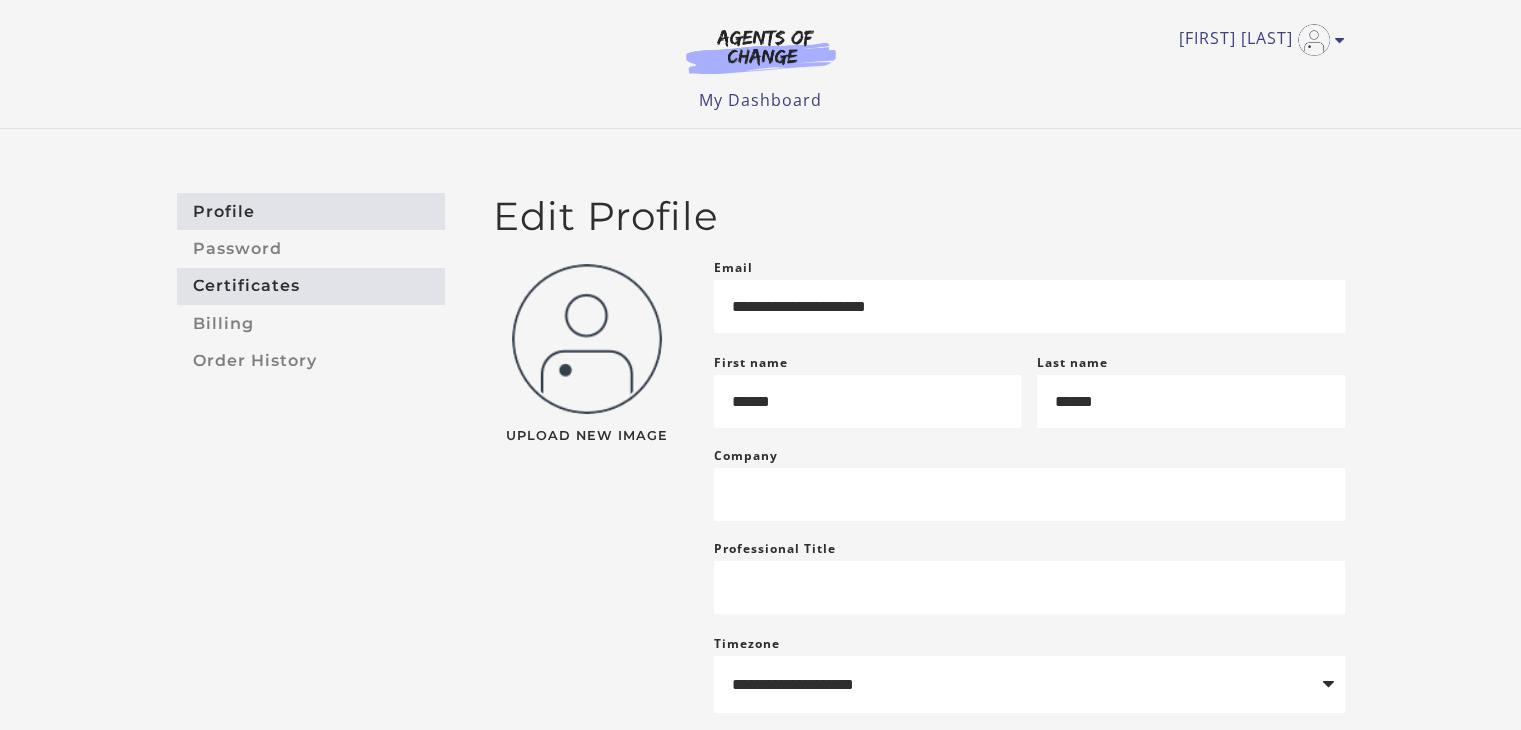 click on "Certificates" at bounding box center (311, 286) 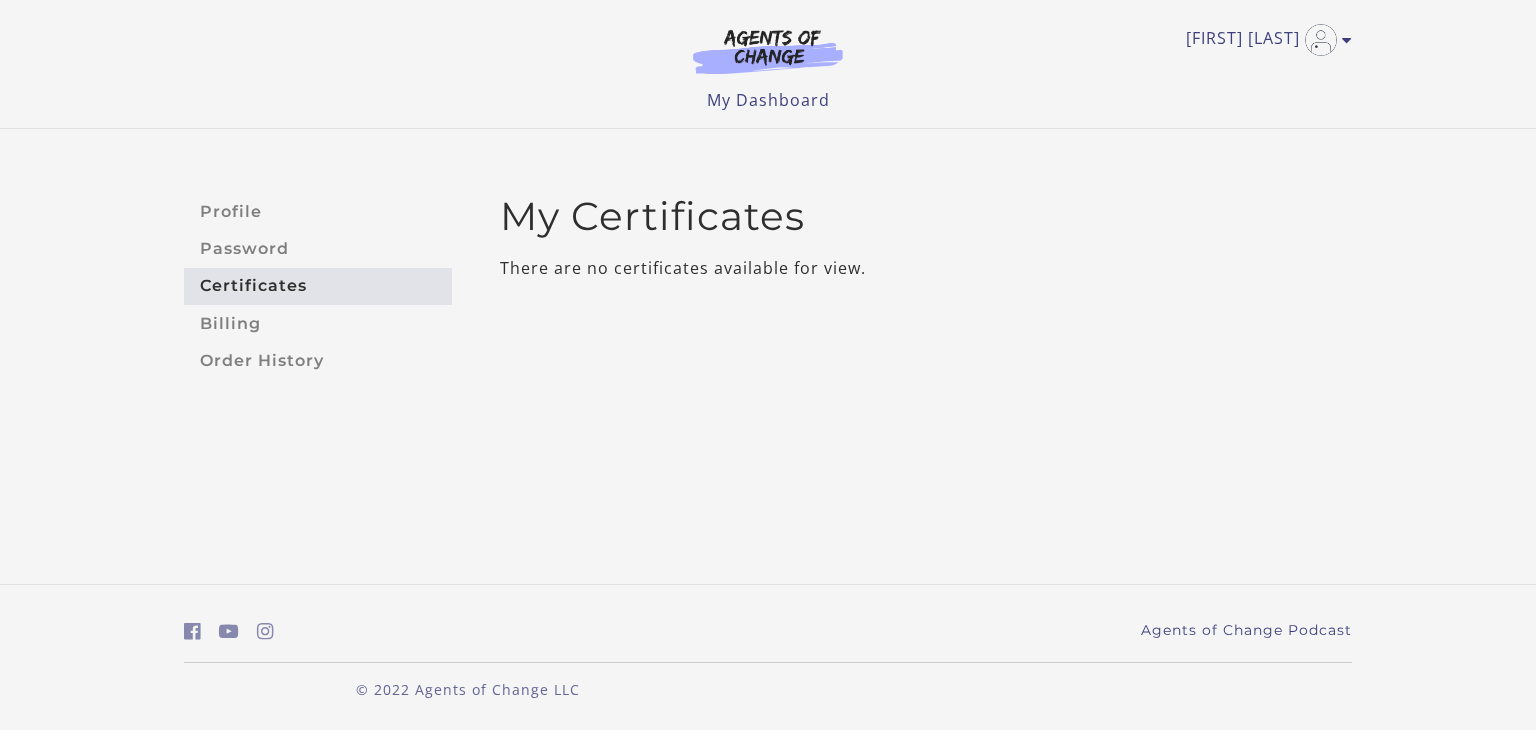scroll, scrollTop: 0, scrollLeft: 0, axis: both 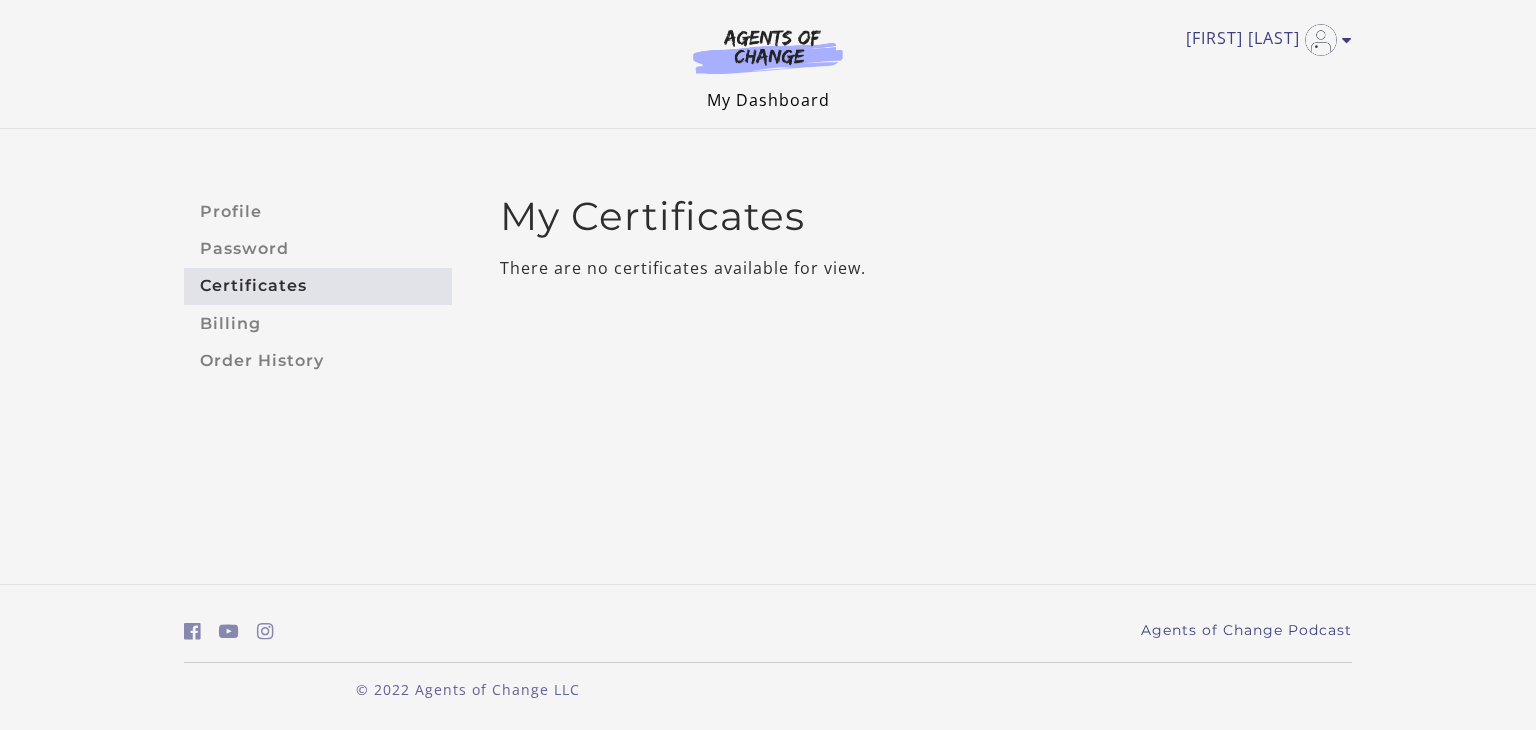 click on "My Dashboard" at bounding box center (768, 100) 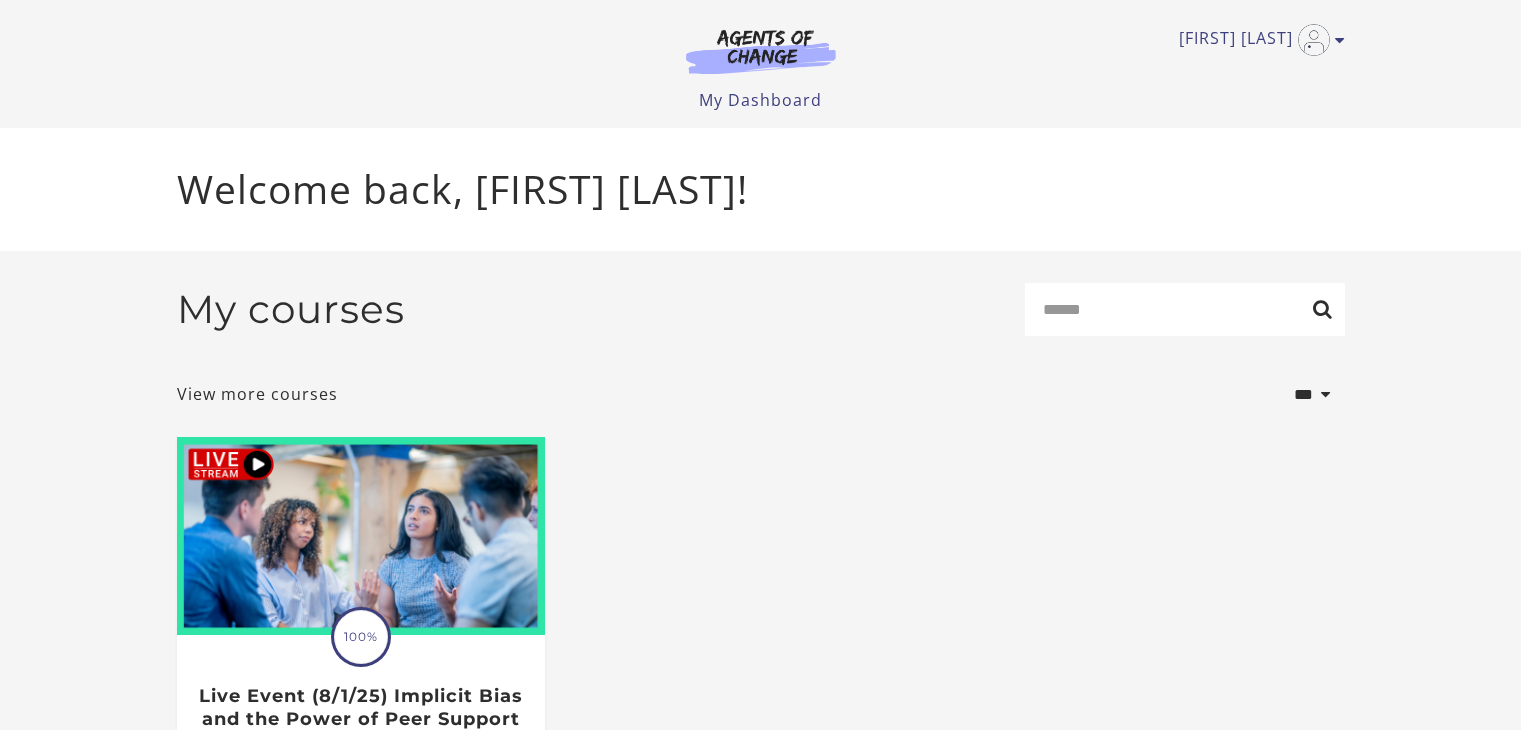 scroll, scrollTop: 0, scrollLeft: 0, axis: both 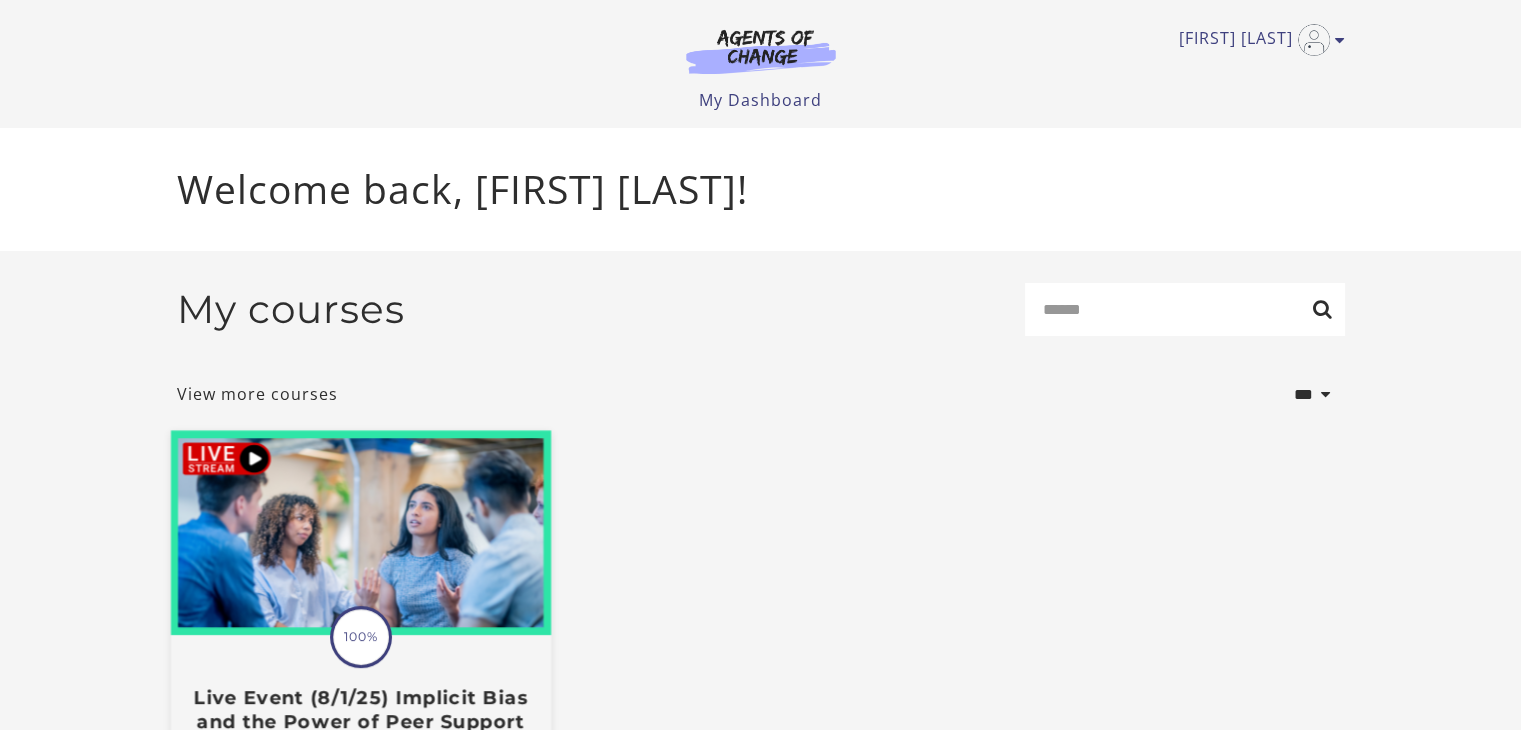 click at bounding box center [360, 533] 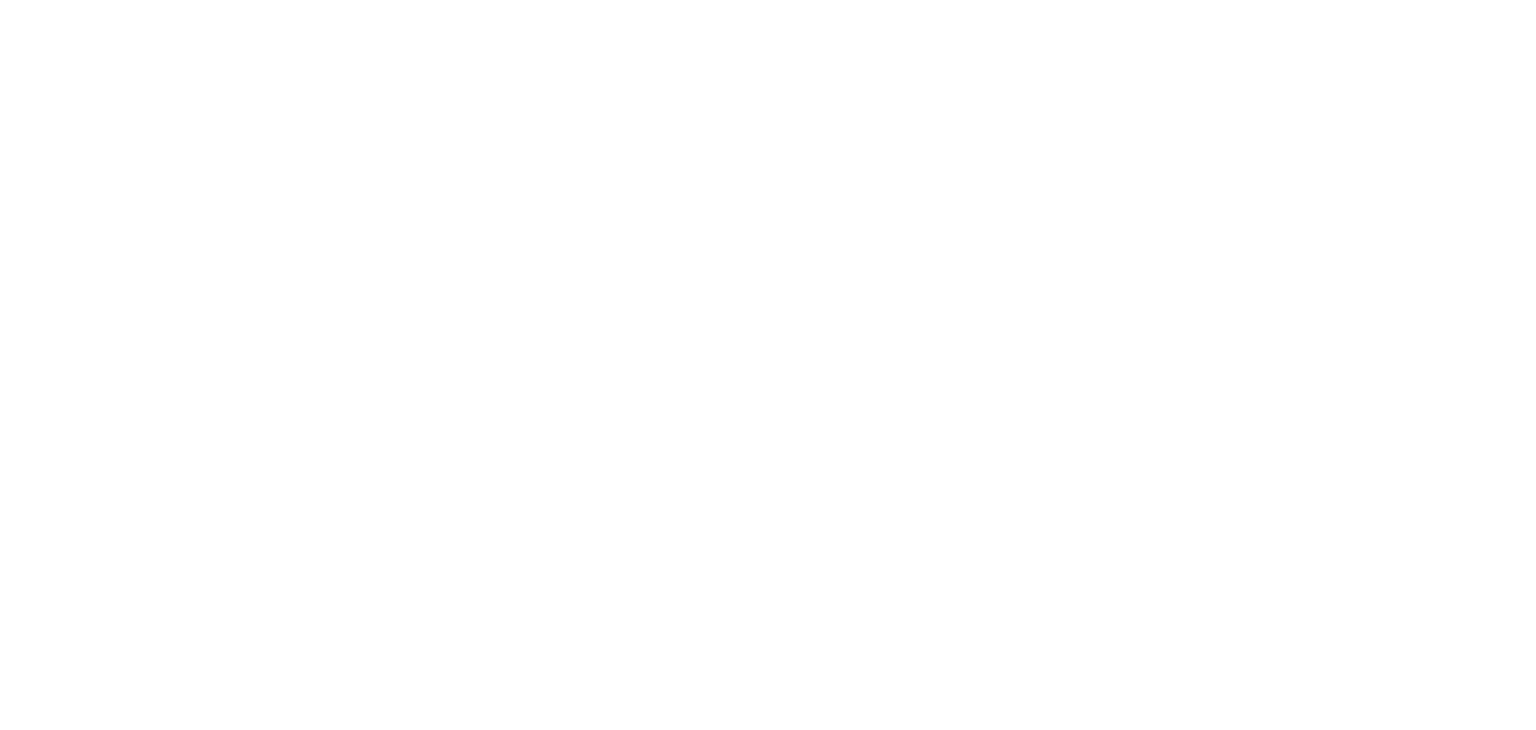 scroll, scrollTop: 0, scrollLeft: 0, axis: both 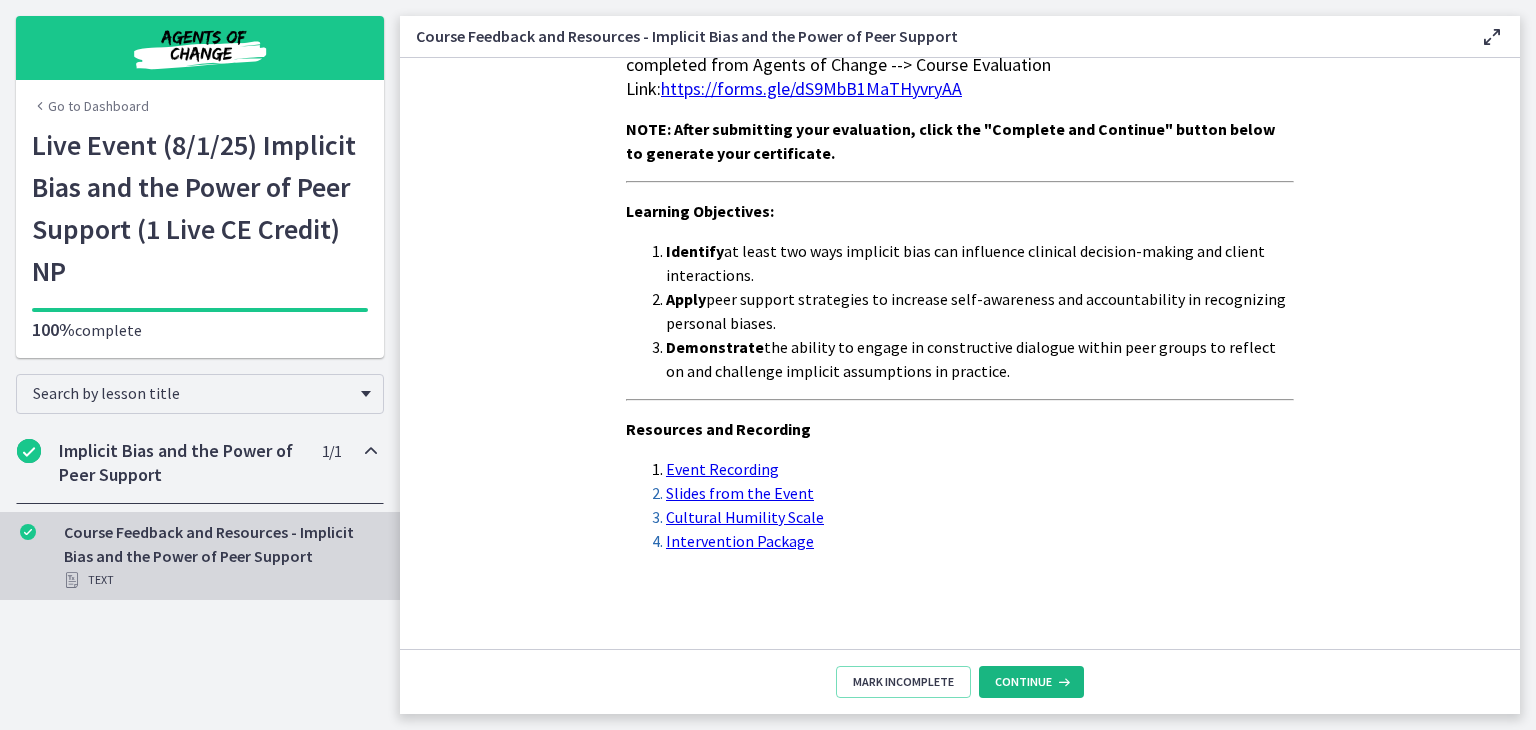 click on "Continue" at bounding box center (1023, 682) 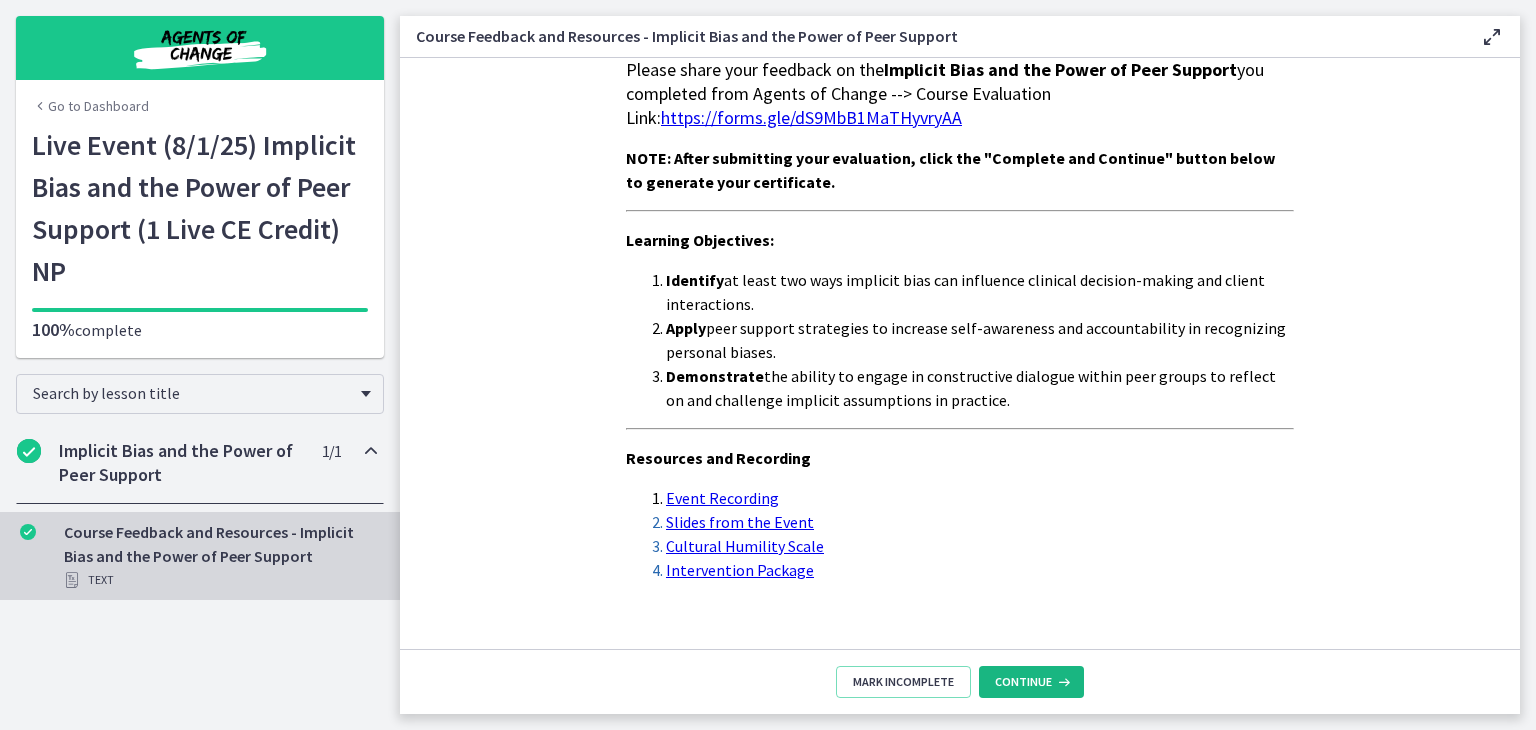 scroll, scrollTop: 86, scrollLeft: 0, axis: vertical 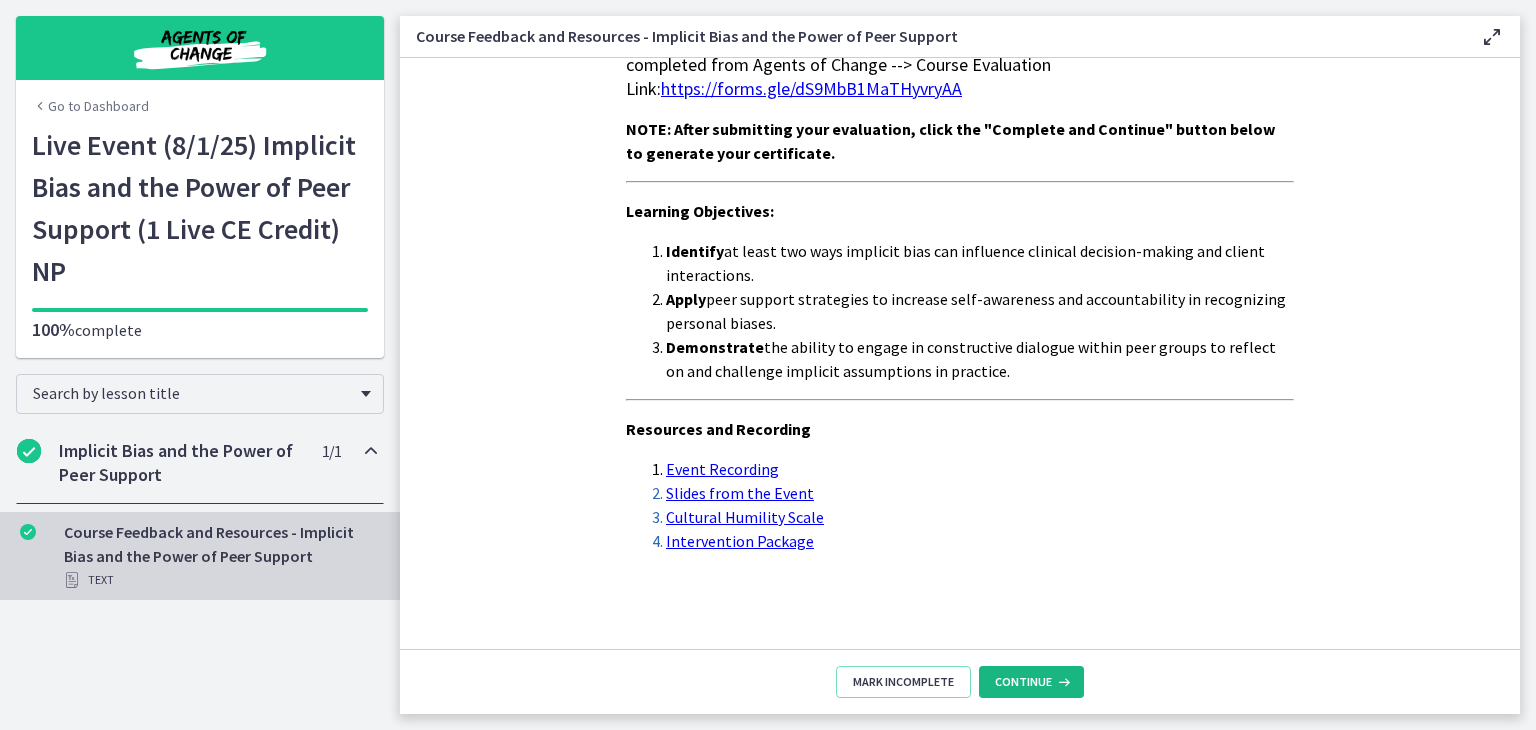 click on "Continue" at bounding box center [1023, 682] 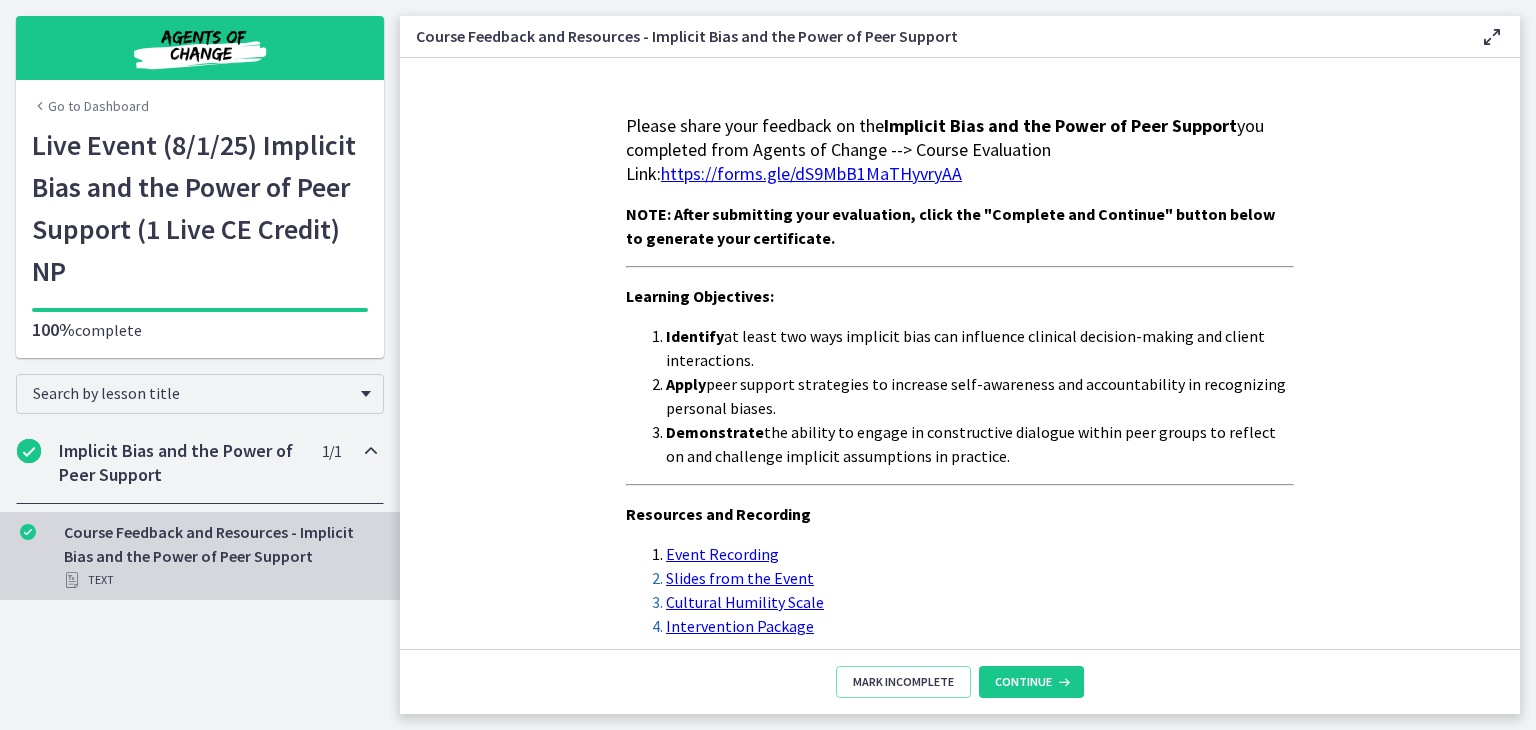 click on "Course Feedback and Resources - Implicit Bias and the Power of Peer Support
Text" at bounding box center (220, 556) 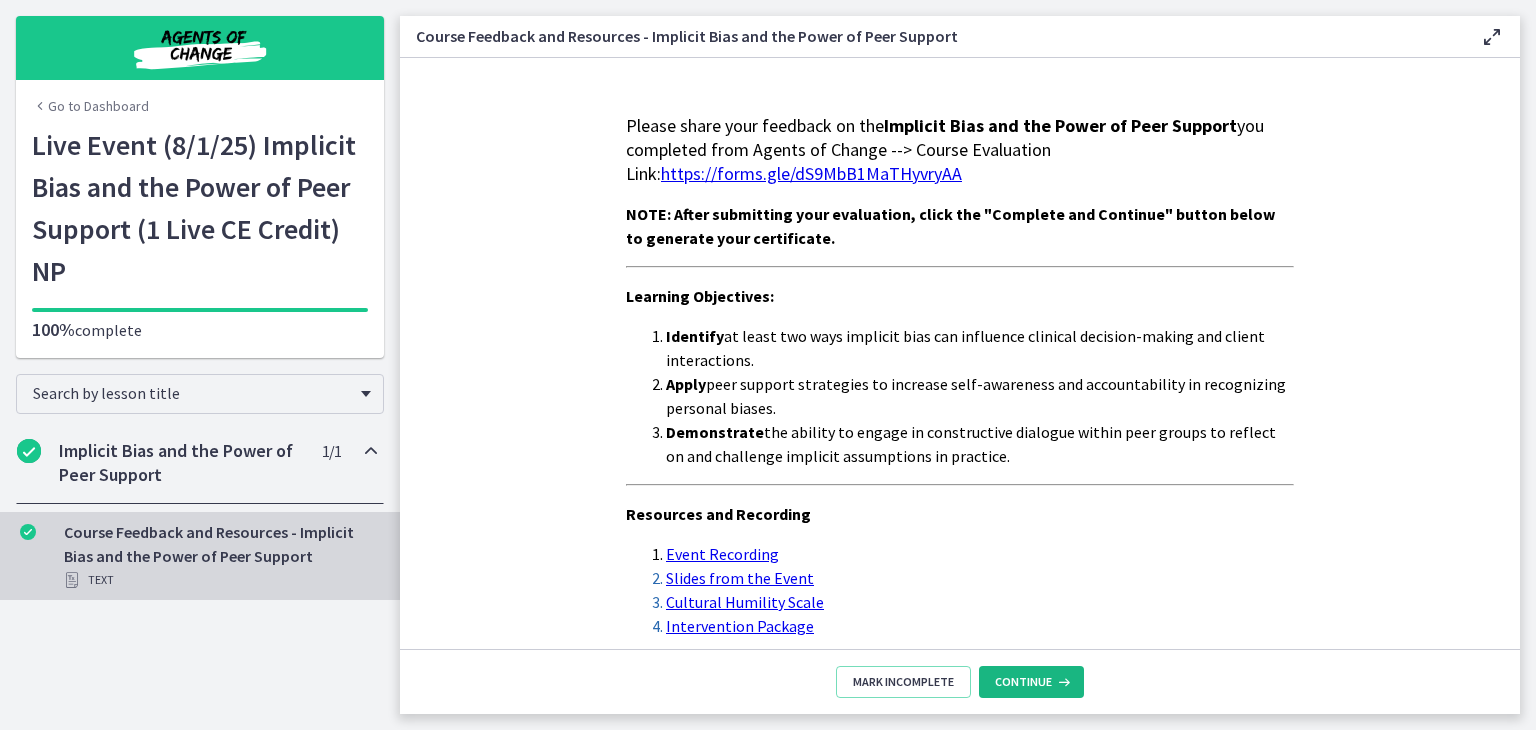 click on "Continue" at bounding box center [1031, 682] 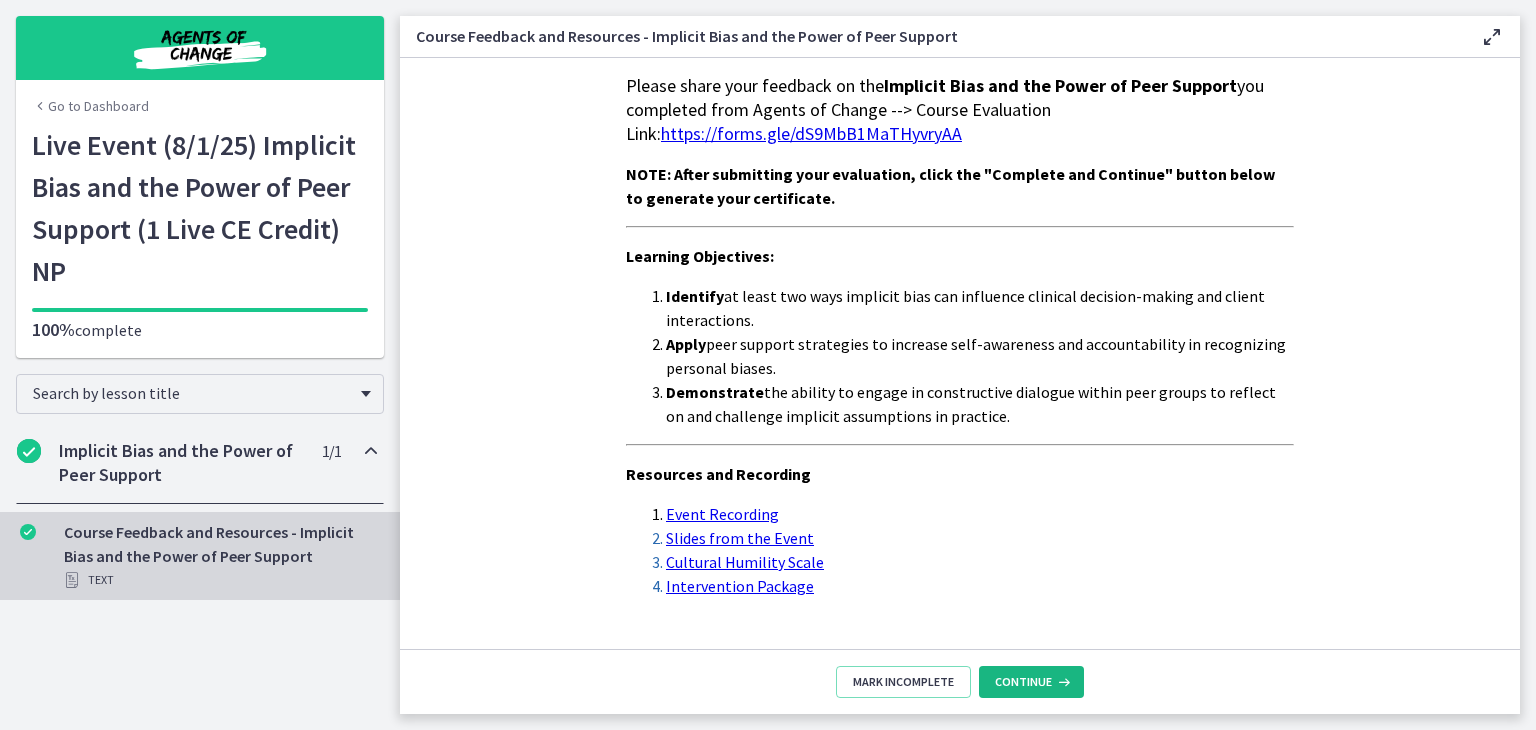 scroll, scrollTop: 0, scrollLeft: 0, axis: both 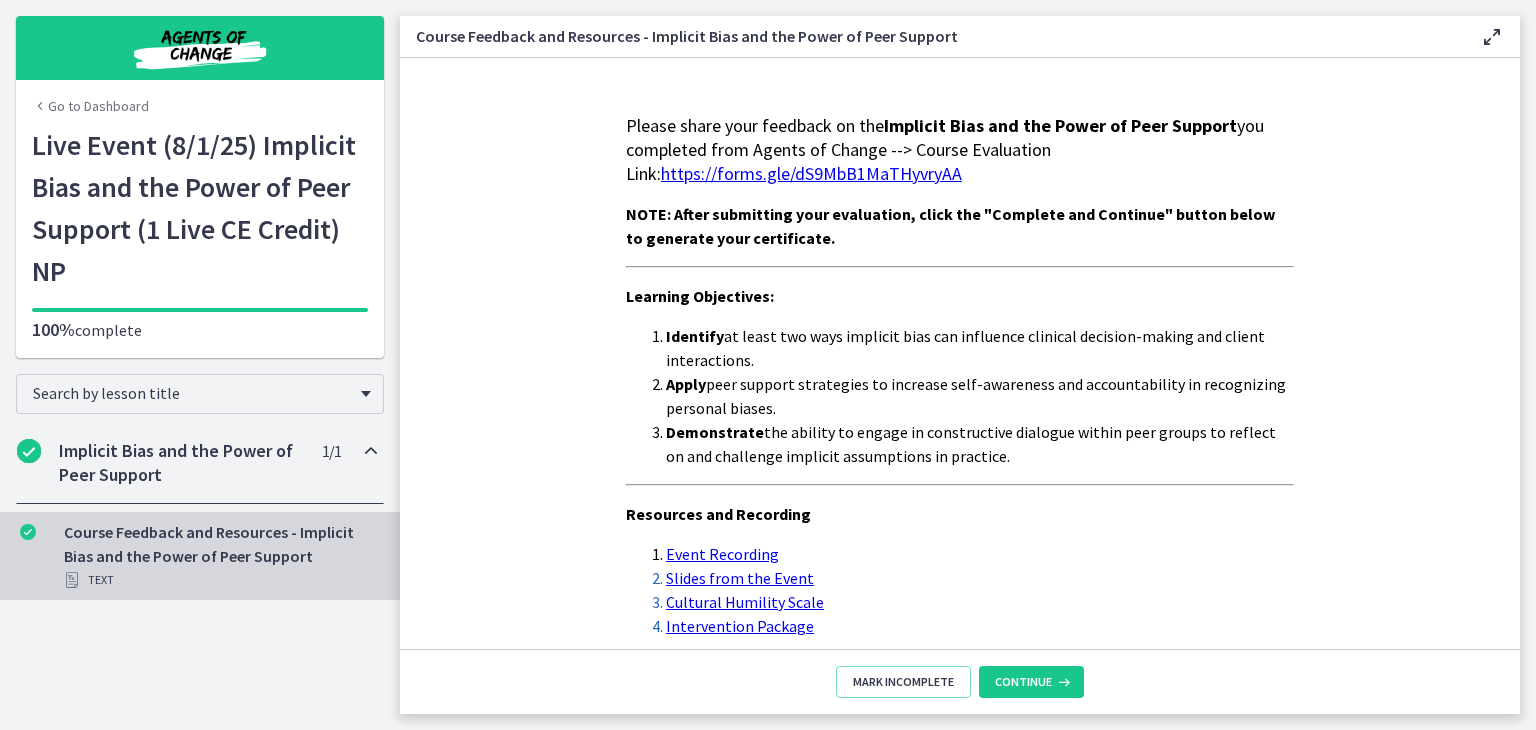 click on "https://forms.gle/dS9MbB1MaTHyvryAA" at bounding box center [811, 173] 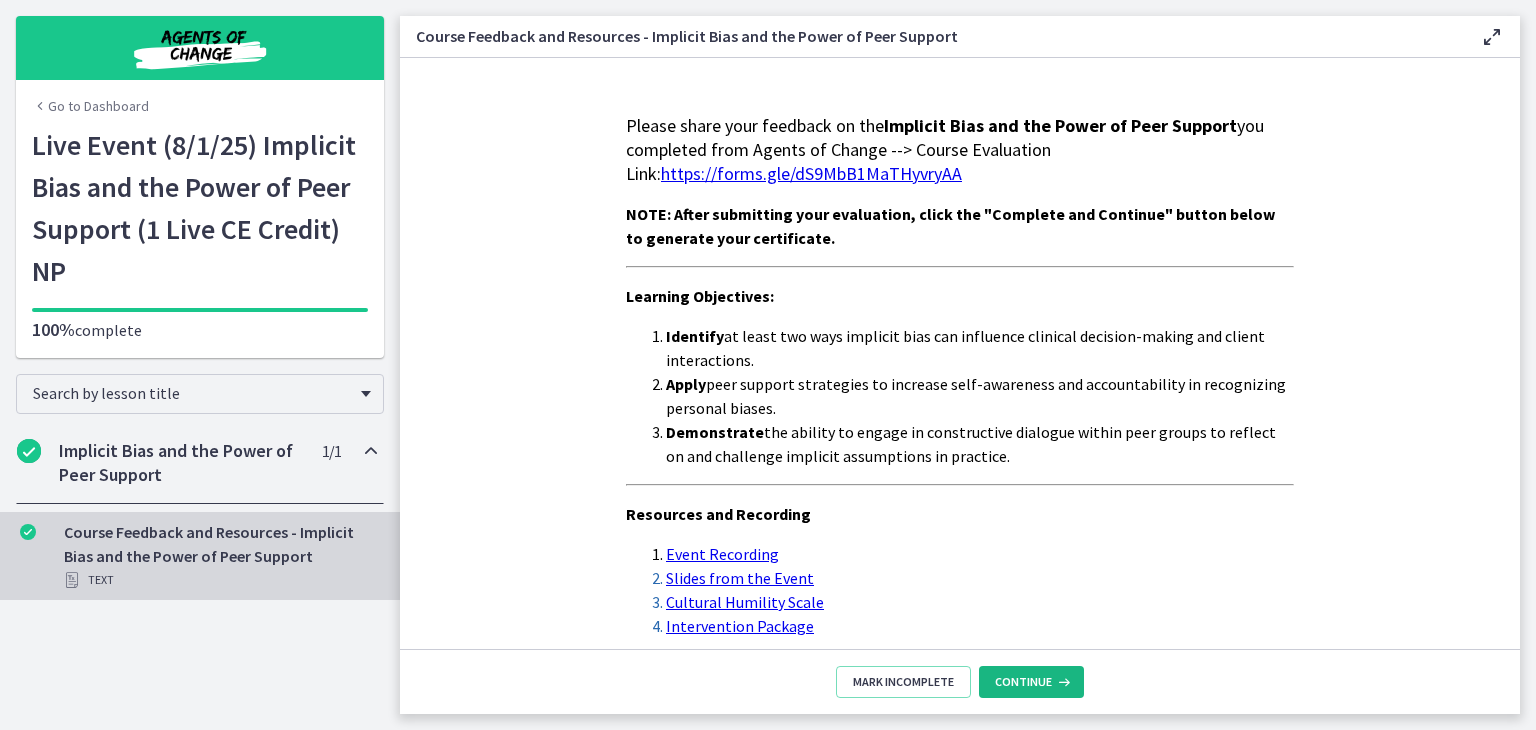 click on "Continue" at bounding box center [1023, 682] 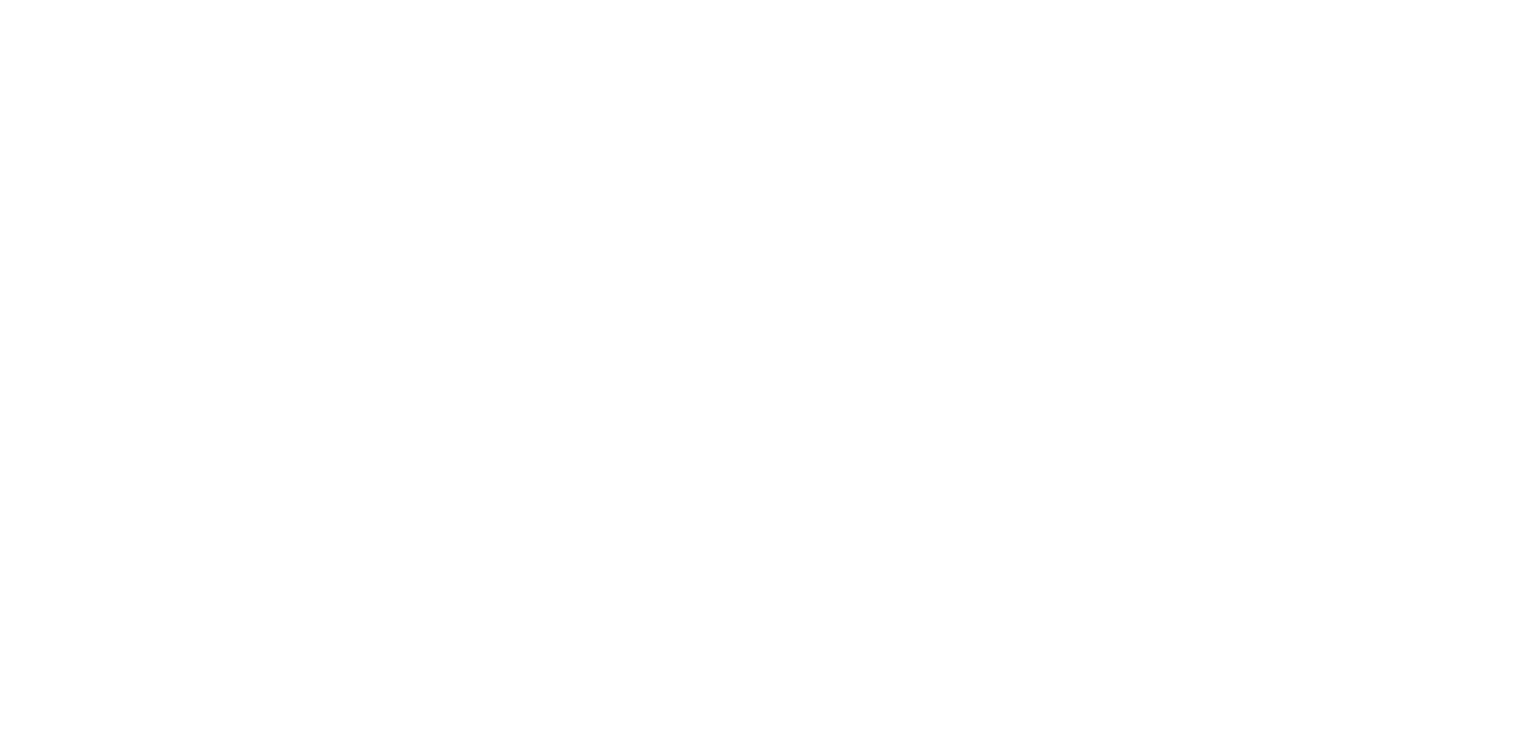 scroll, scrollTop: 0, scrollLeft: 0, axis: both 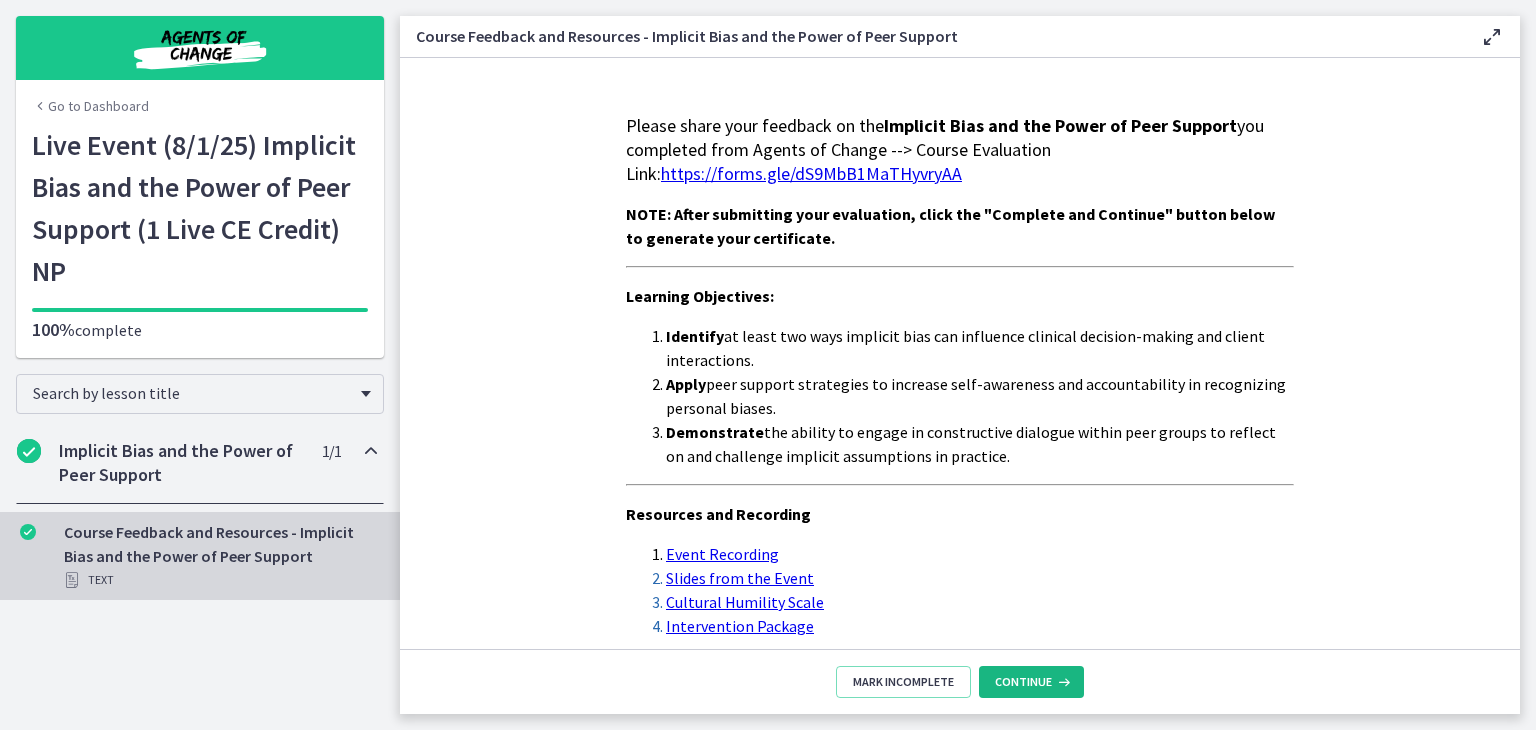 click on "Continue" at bounding box center [1023, 682] 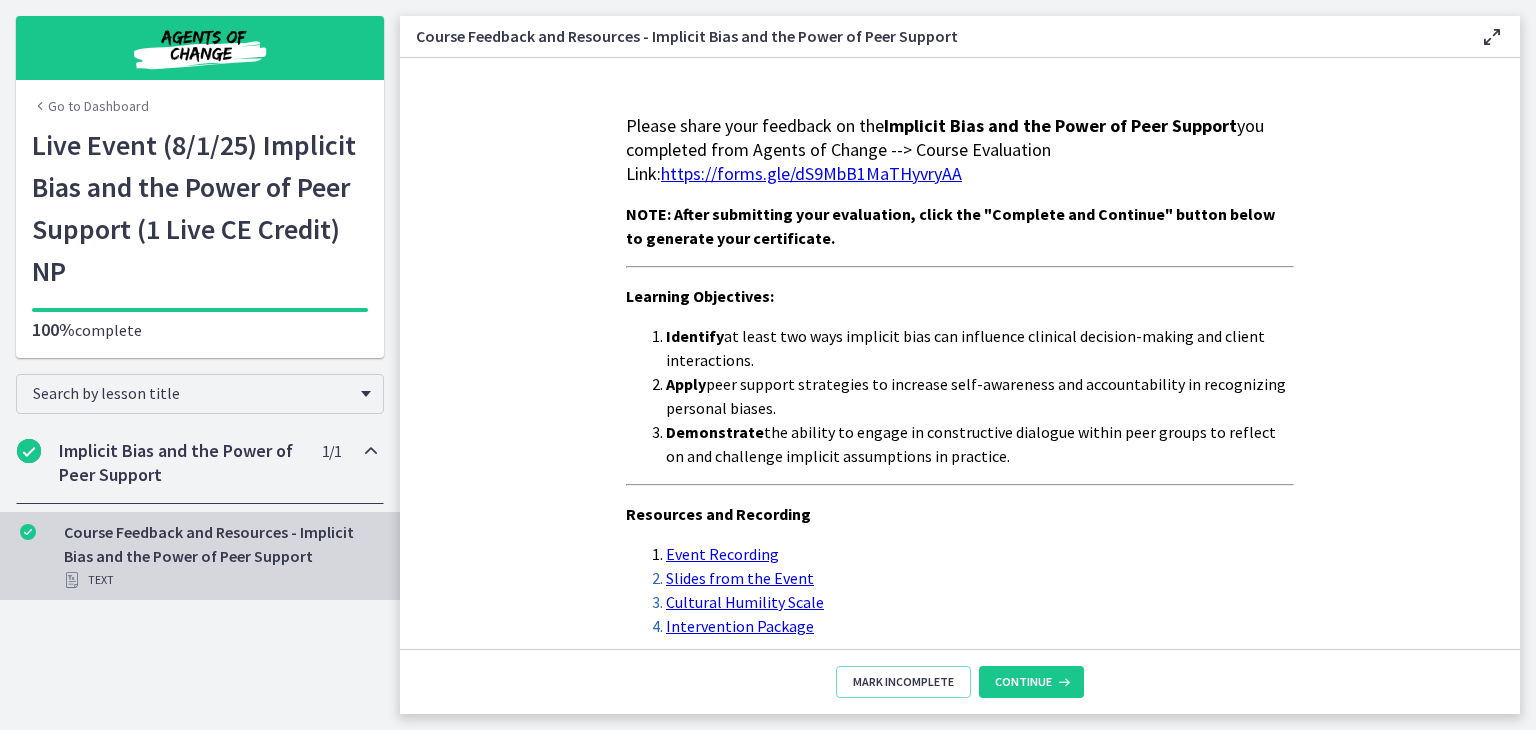 drag, startPoint x: 136, startPoint y: 44, endPoint x: 250, endPoint y: 7, distance: 119.85408 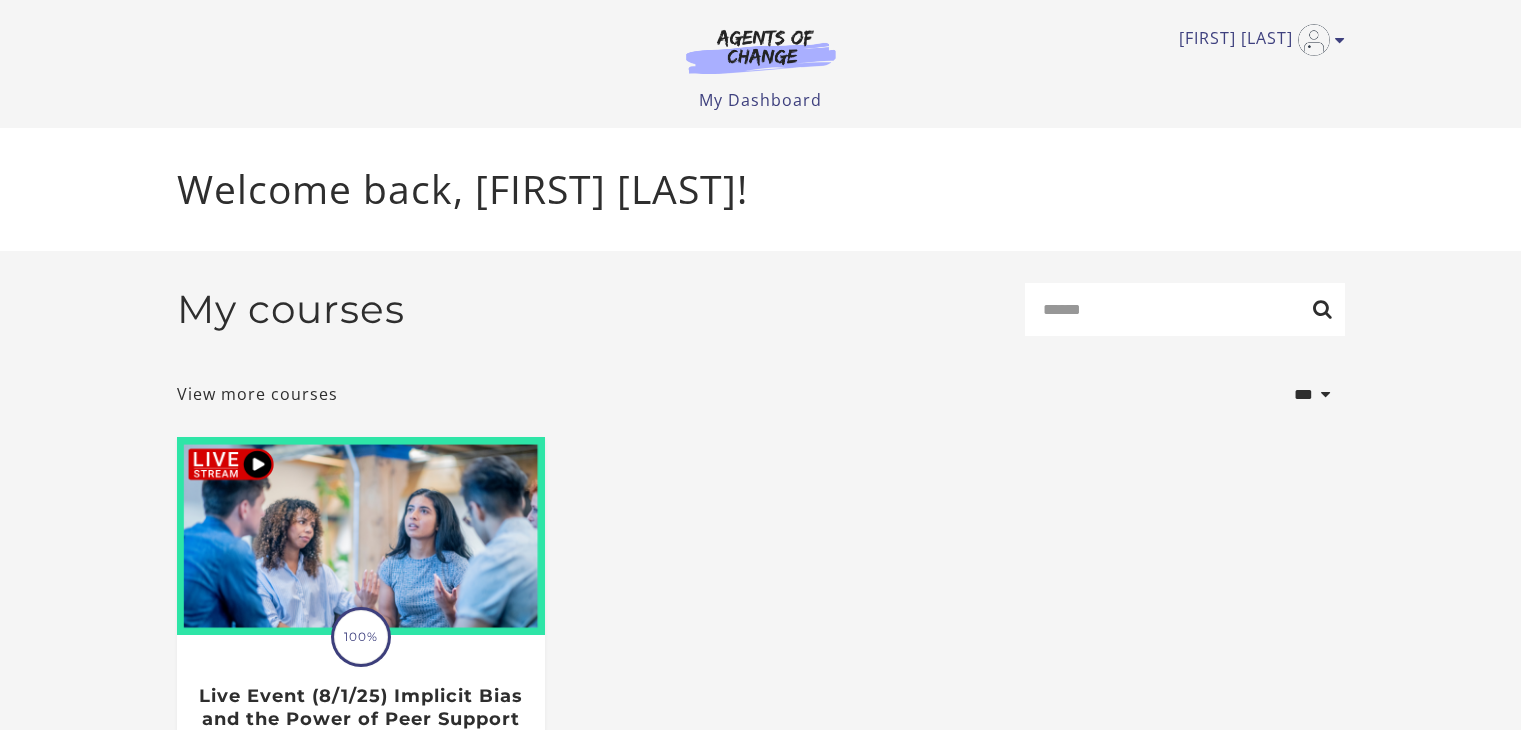 scroll, scrollTop: 0, scrollLeft: 0, axis: both 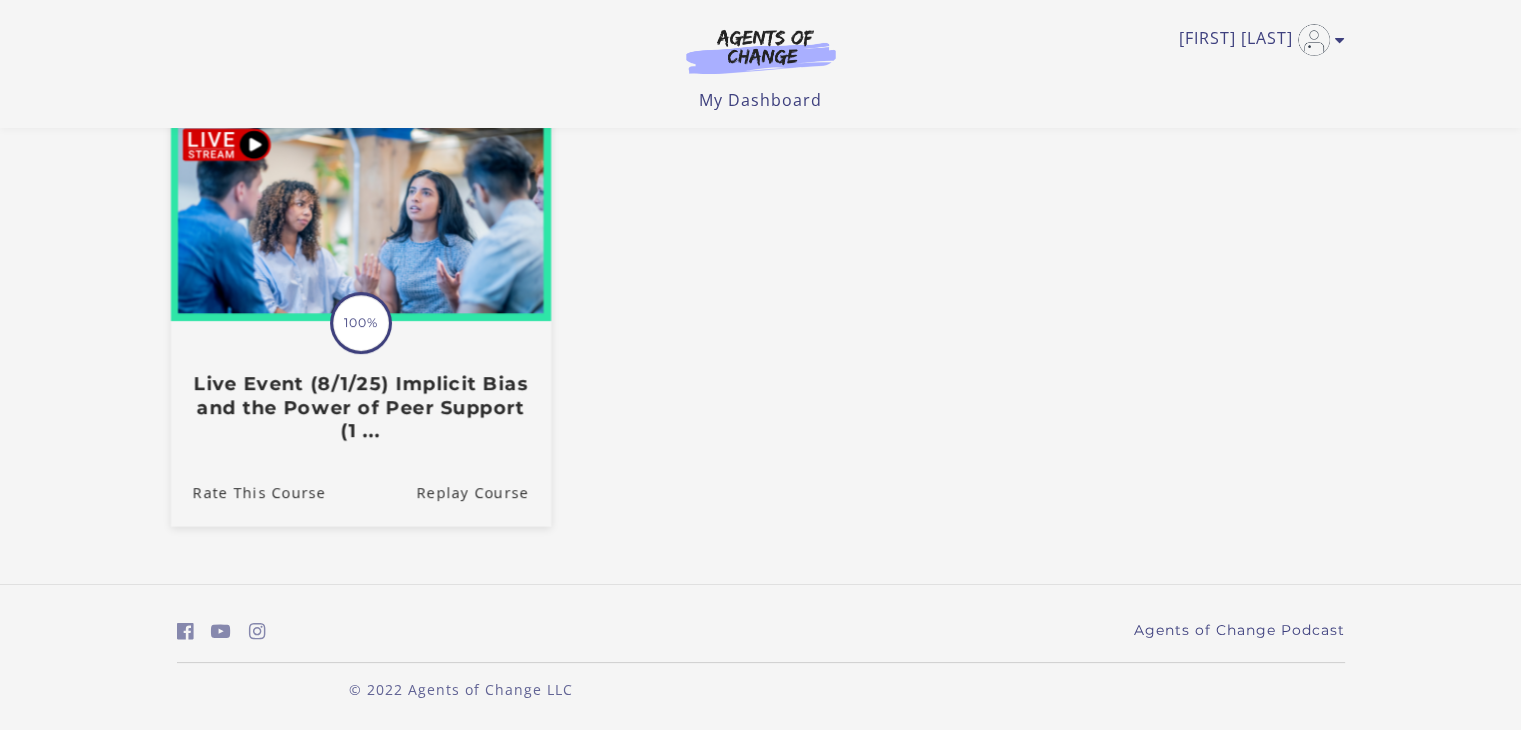 click on "Translation missing: en.liquid.partials.dashboard_course_card.progress_description: 100%
100%
Live Event (8/1/25) Implicit Bias and the Power of Peer Support (1 ..." at bounding box center [360, 382] 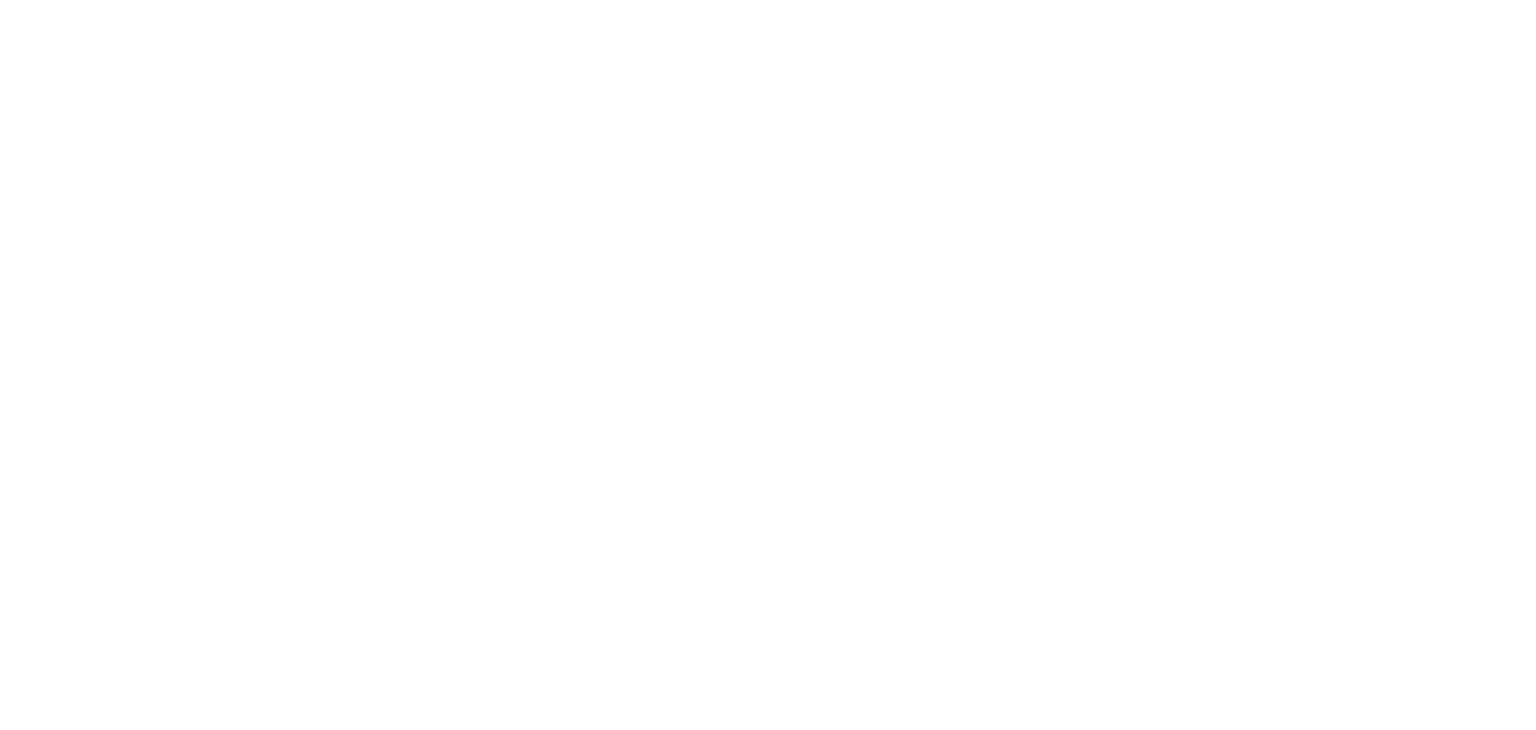 scroll, scrollTop: 0, scrollLeft: 0, axis: both 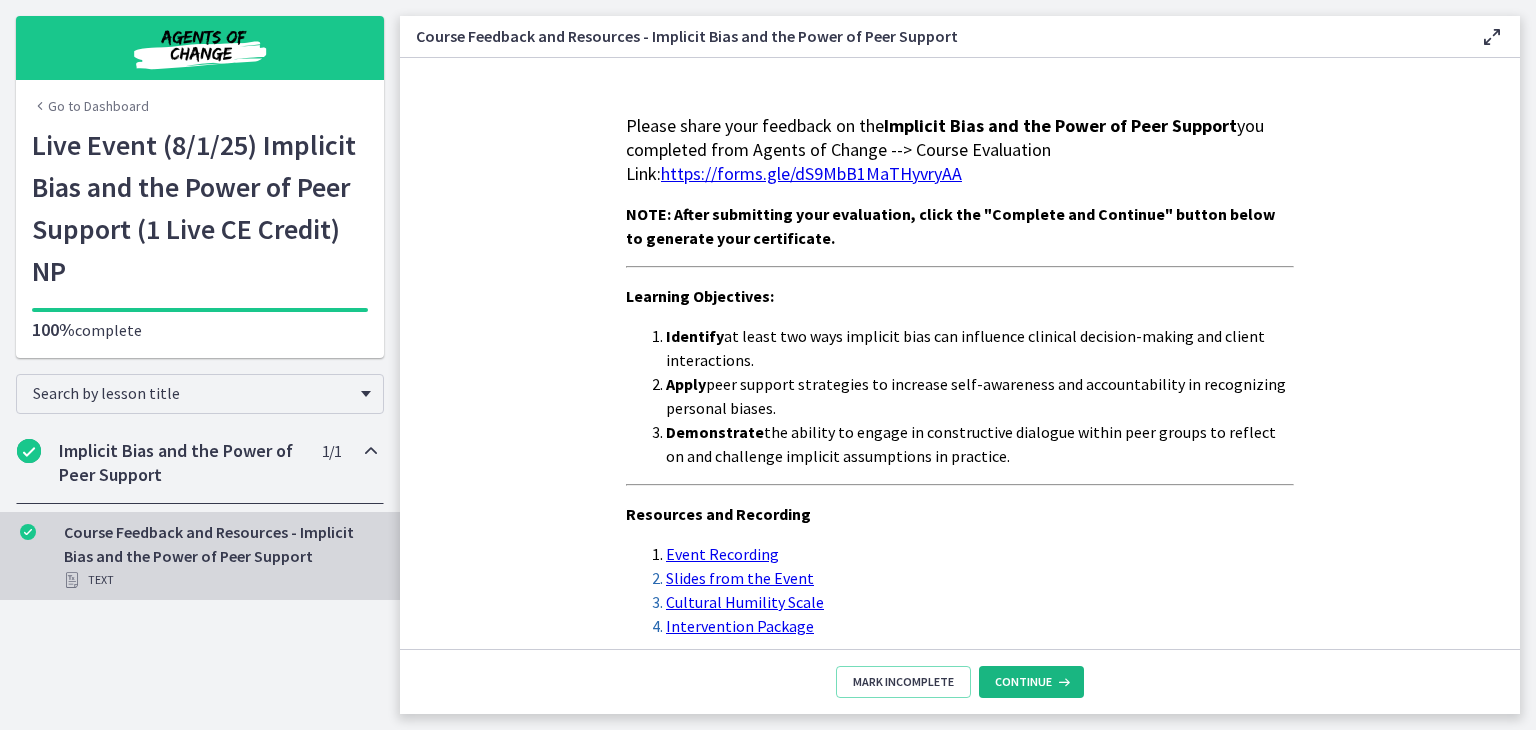 click on "Continue" at bounding box center [1023, 682] 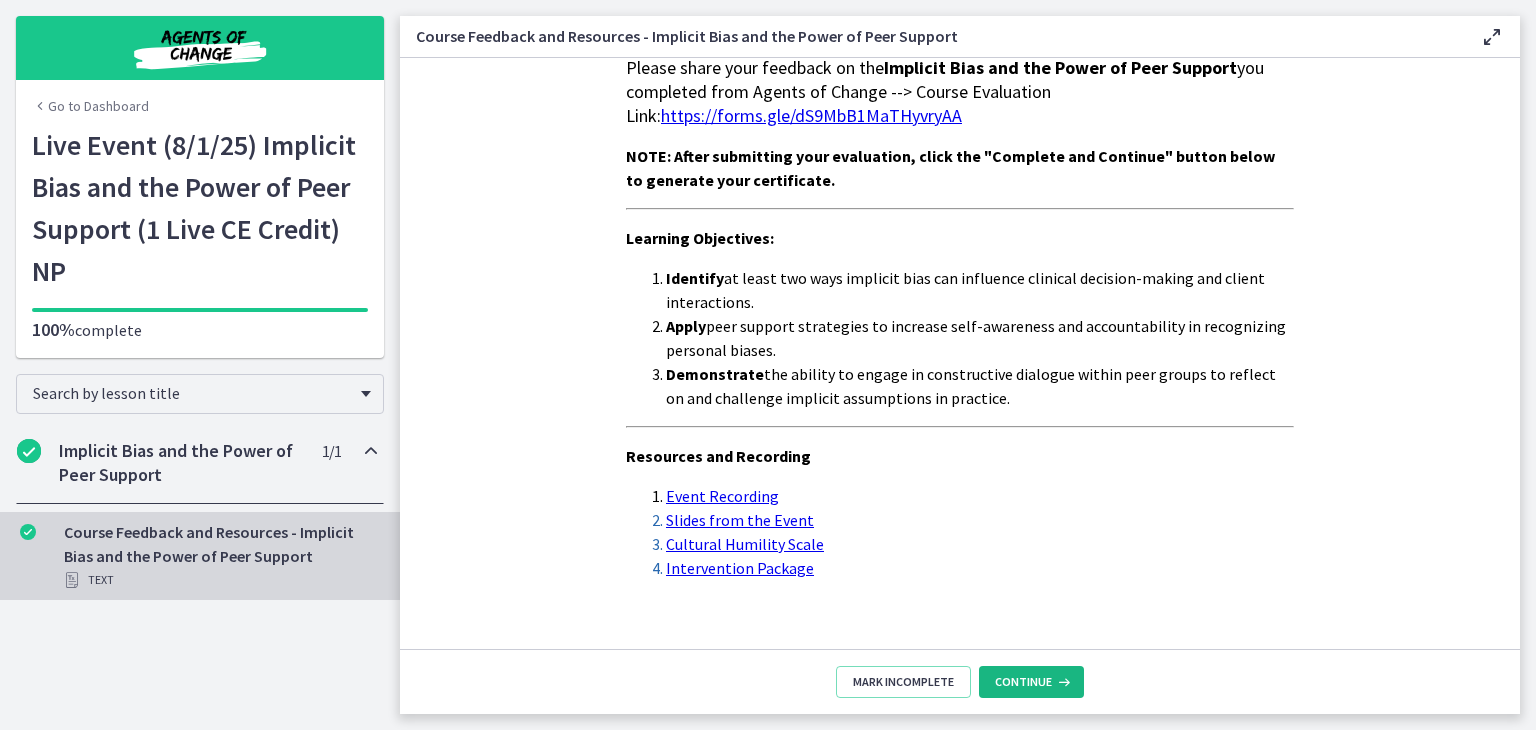 scroll, scrollTop: 86, scrollLeft: 0, axis: vertical 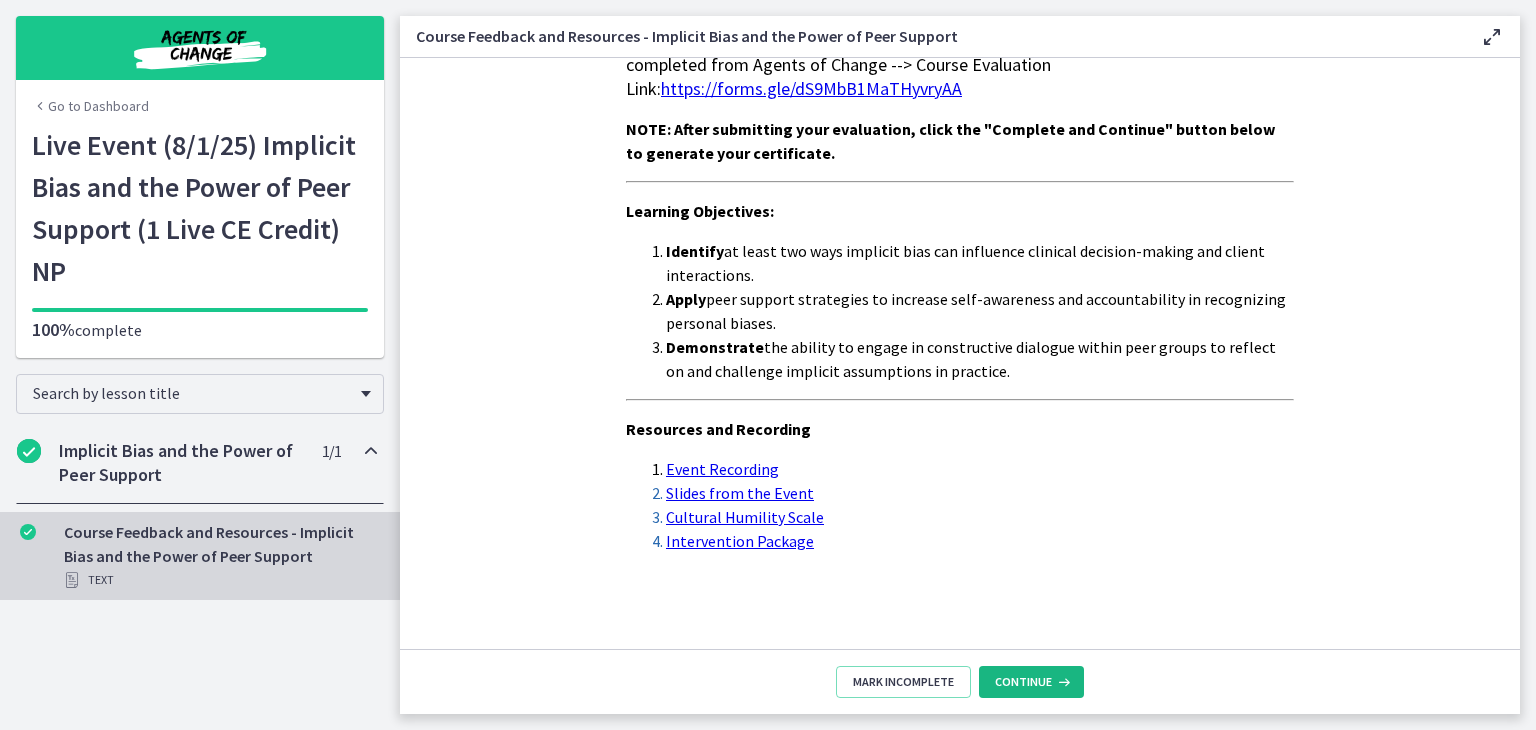 click on "Continue" at bounding box center (1031, 682) 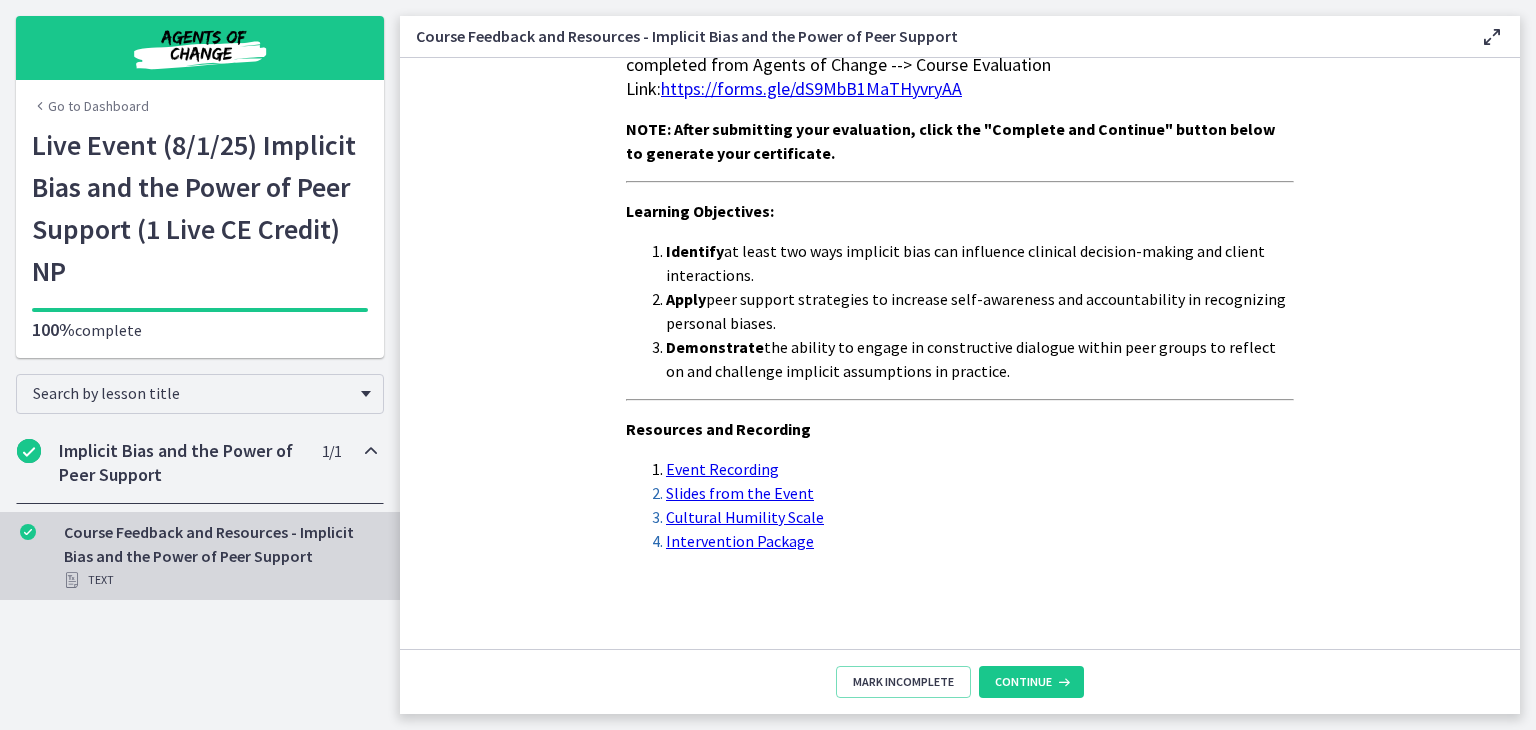 click on "Please share your feedback on the  Implicit Bias and the Power of Peer Support  you completed from Agents of Change --> Course Evaluation Link:  https://forms.gle/dS9MbB1MaTHyvryAA NOTE: After submitting your evaluation, click the "Complete and Continue" button below to generate your certificate. Learning Objectives: Identify  at least two ways implicit bias can influence clinical decision-making and client interactions. Apply  peer support strategies to increase self-awareness and accountability in recognizing personal biases. Demonstrate  the ability to engage in constructive dialogue within peer groups to reflect on and challenge implicit assumptions in practice. Resources and Recording Event Recording Slides from the Event Cultural Humility Scale Intervention Package" at bounding box center (960, 291) 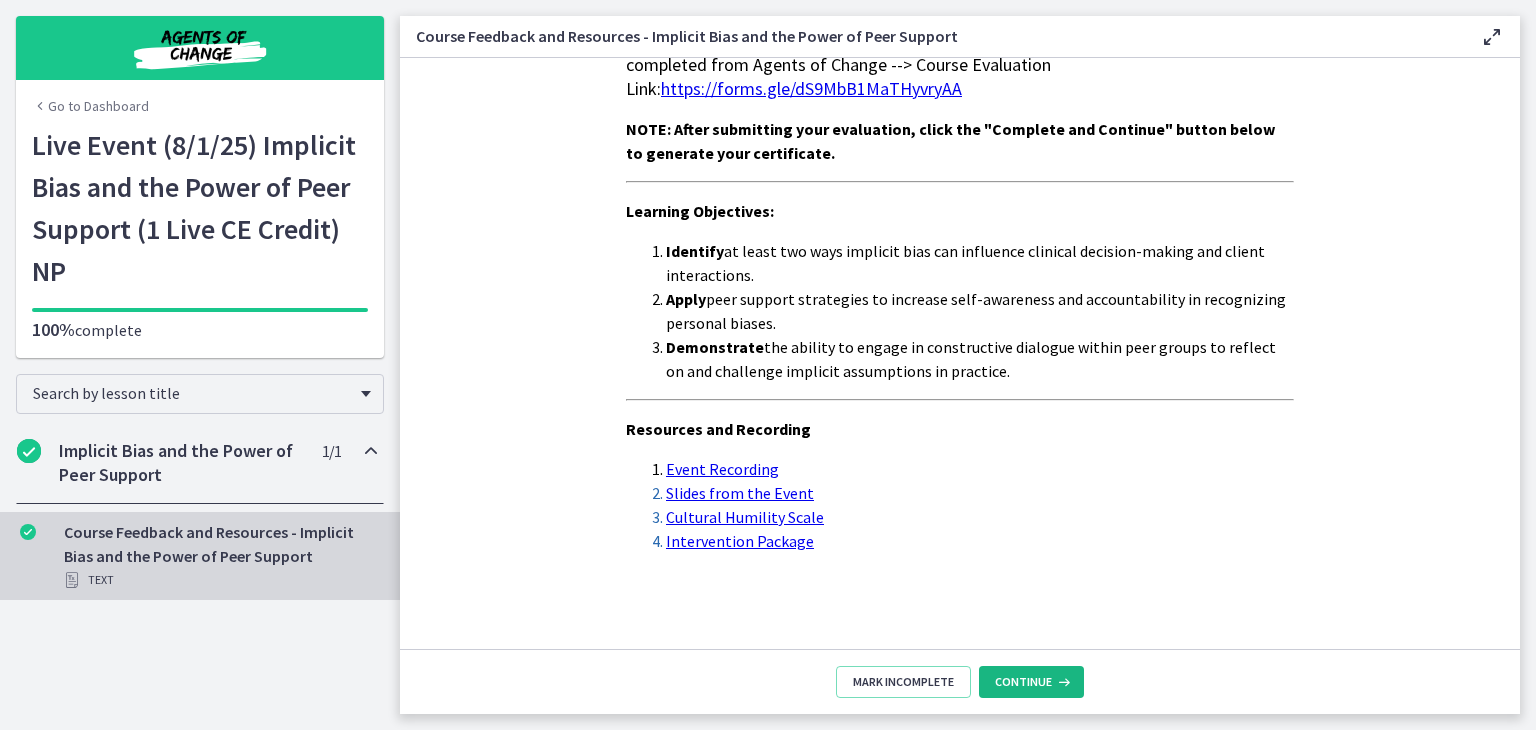 click on "Continue" at bounding box center [1023, 682] 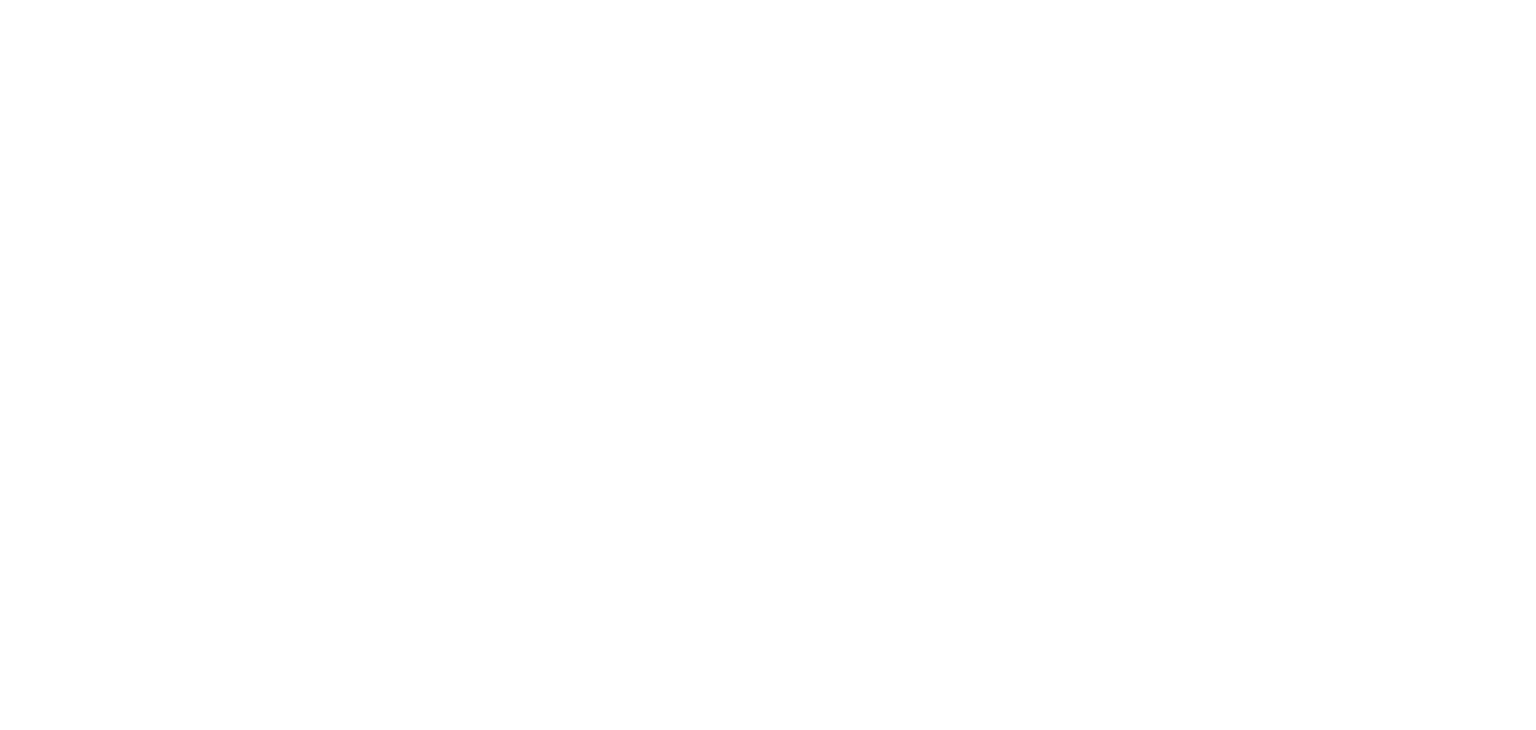 scroll, scrollTop: 0, scrollLeft: 0, axis: both 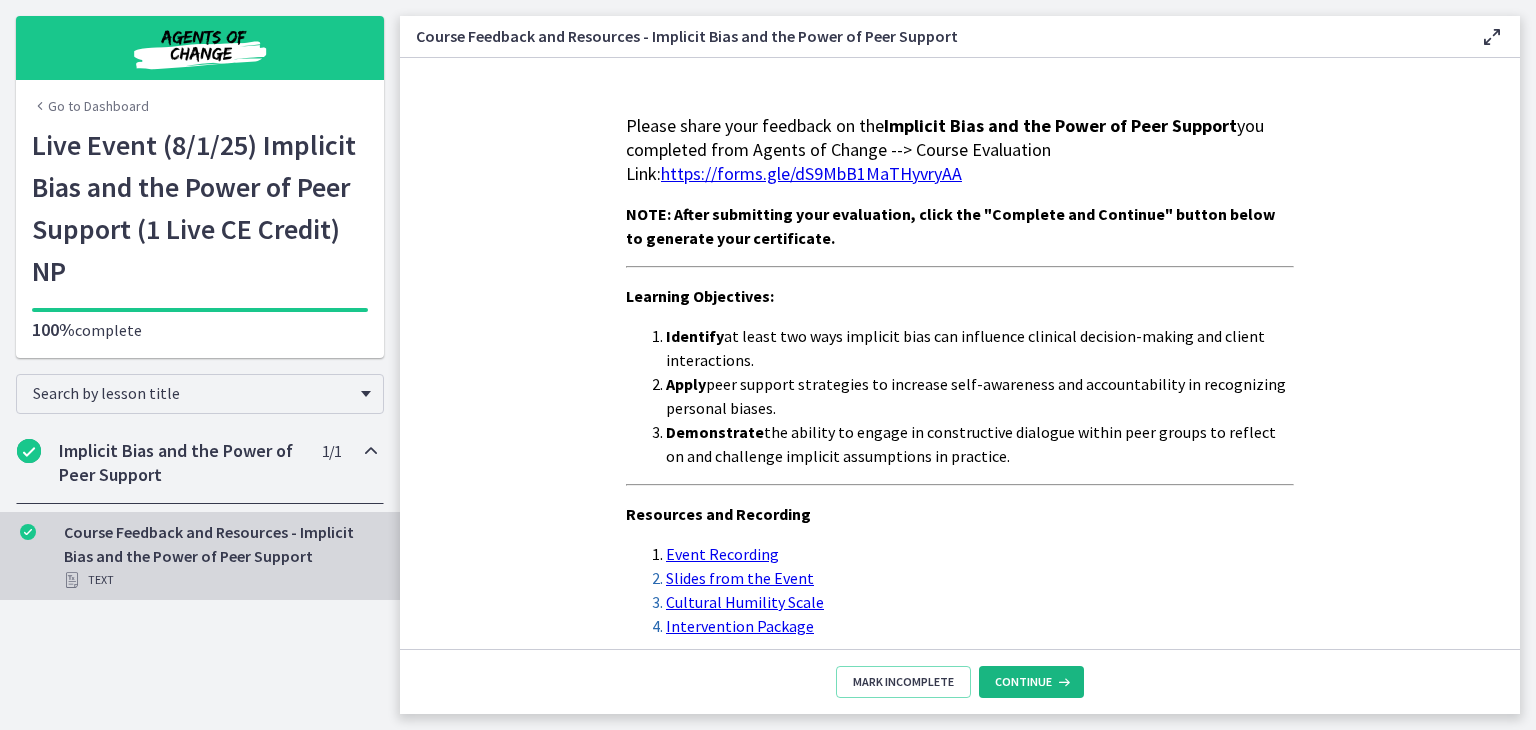 click on "Continue" at bounding box center (1031, 682) 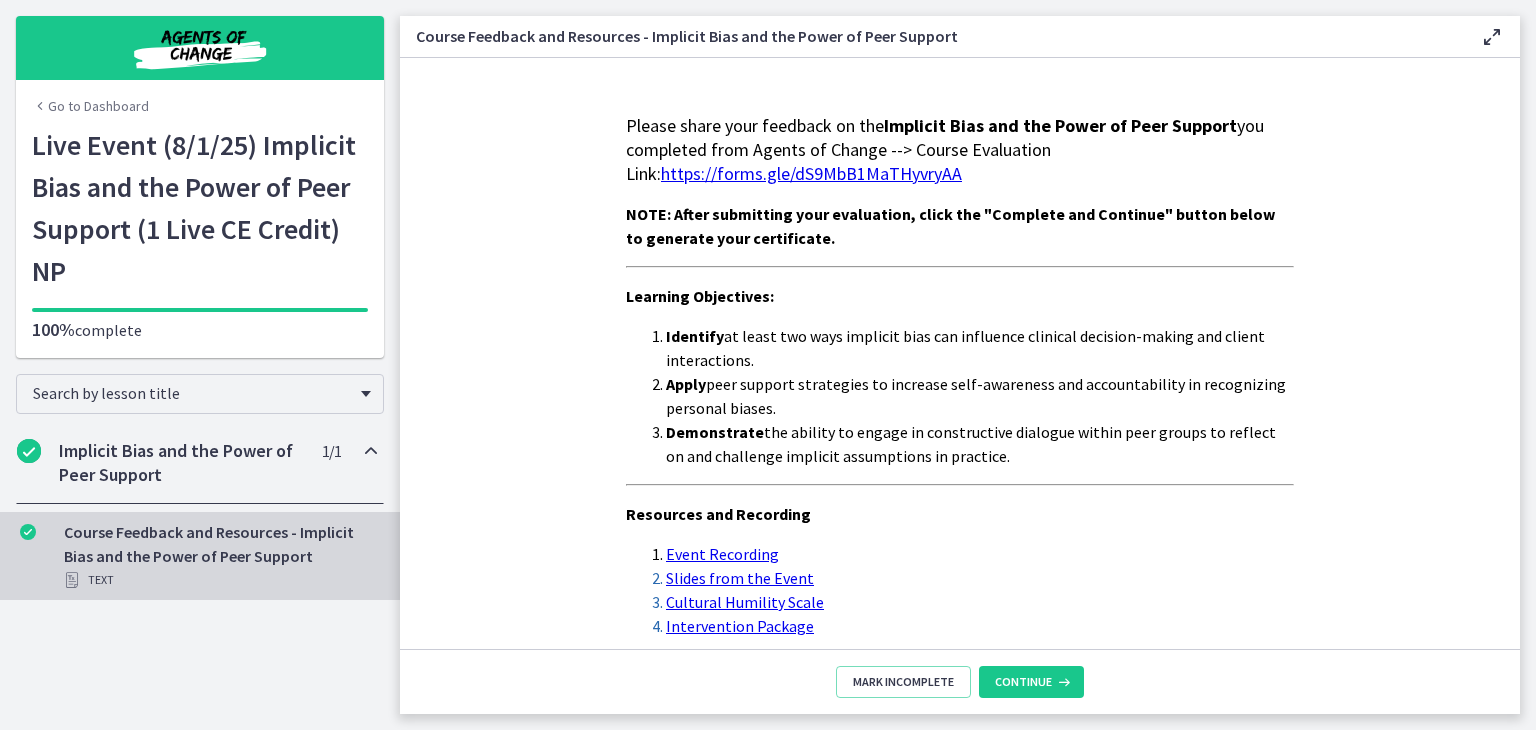 scroll, scrollTop: 86, scrollLeft: 0, axis: vertical 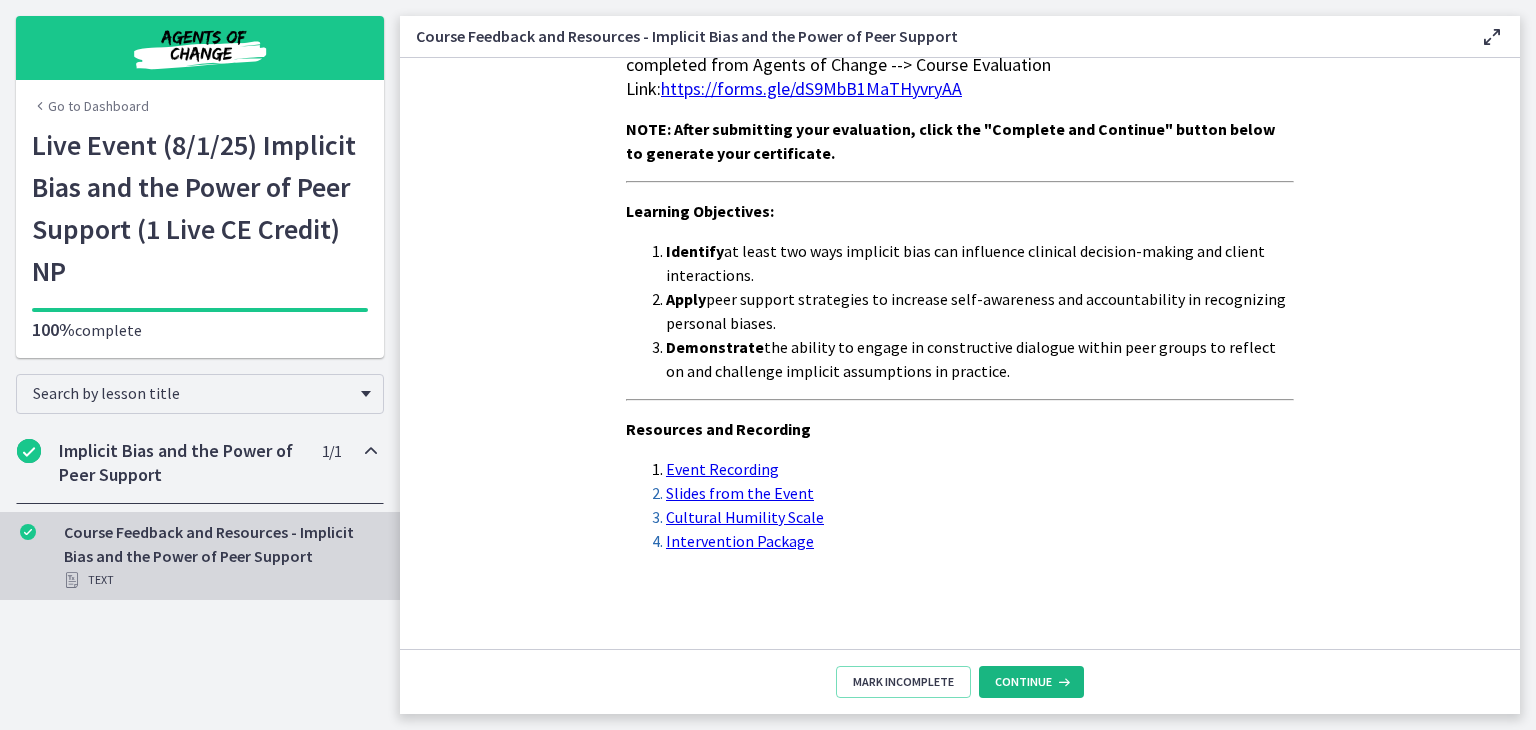 click on "Continue" at bounding box center [1023, 682] 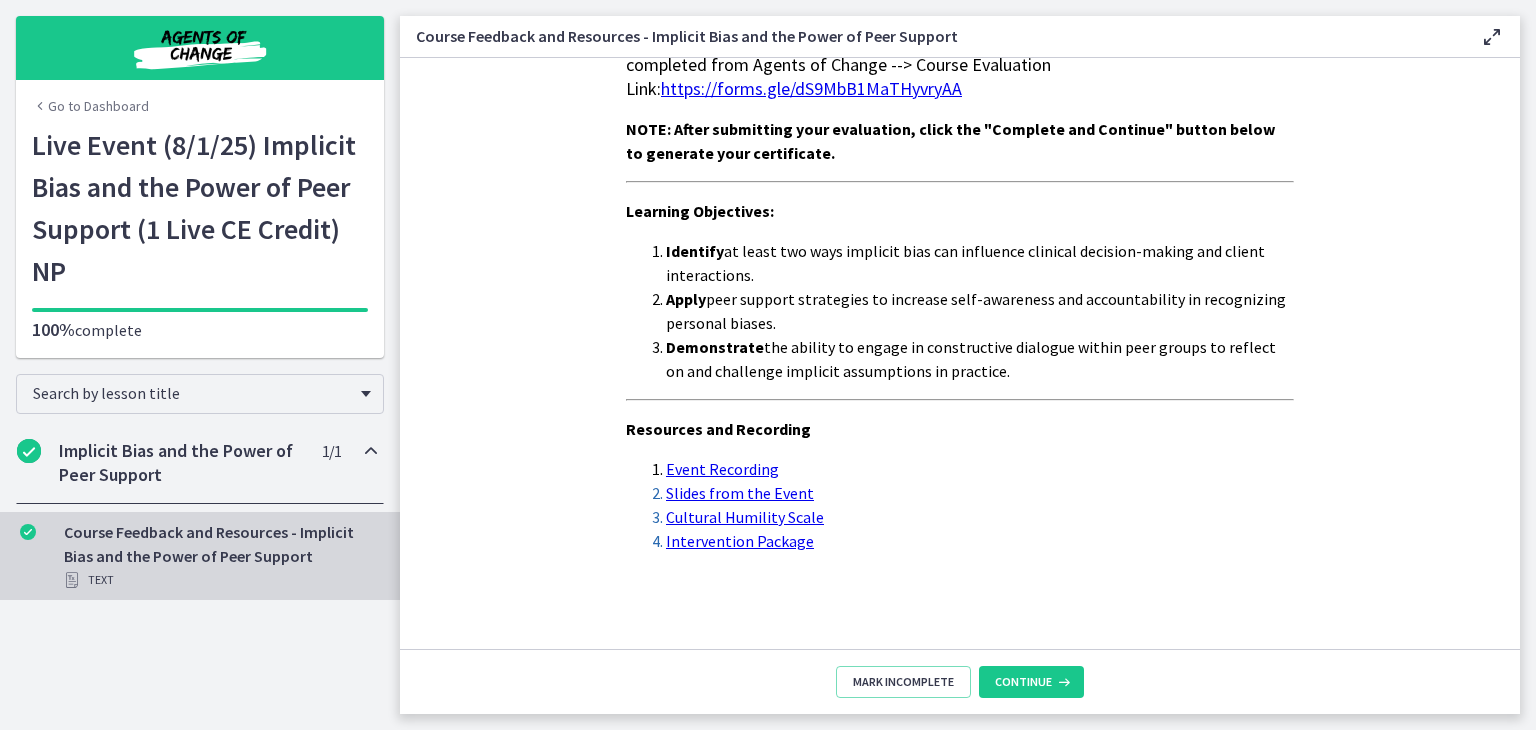 click on "Go to Dashboard" at bounding box center [90, 106] 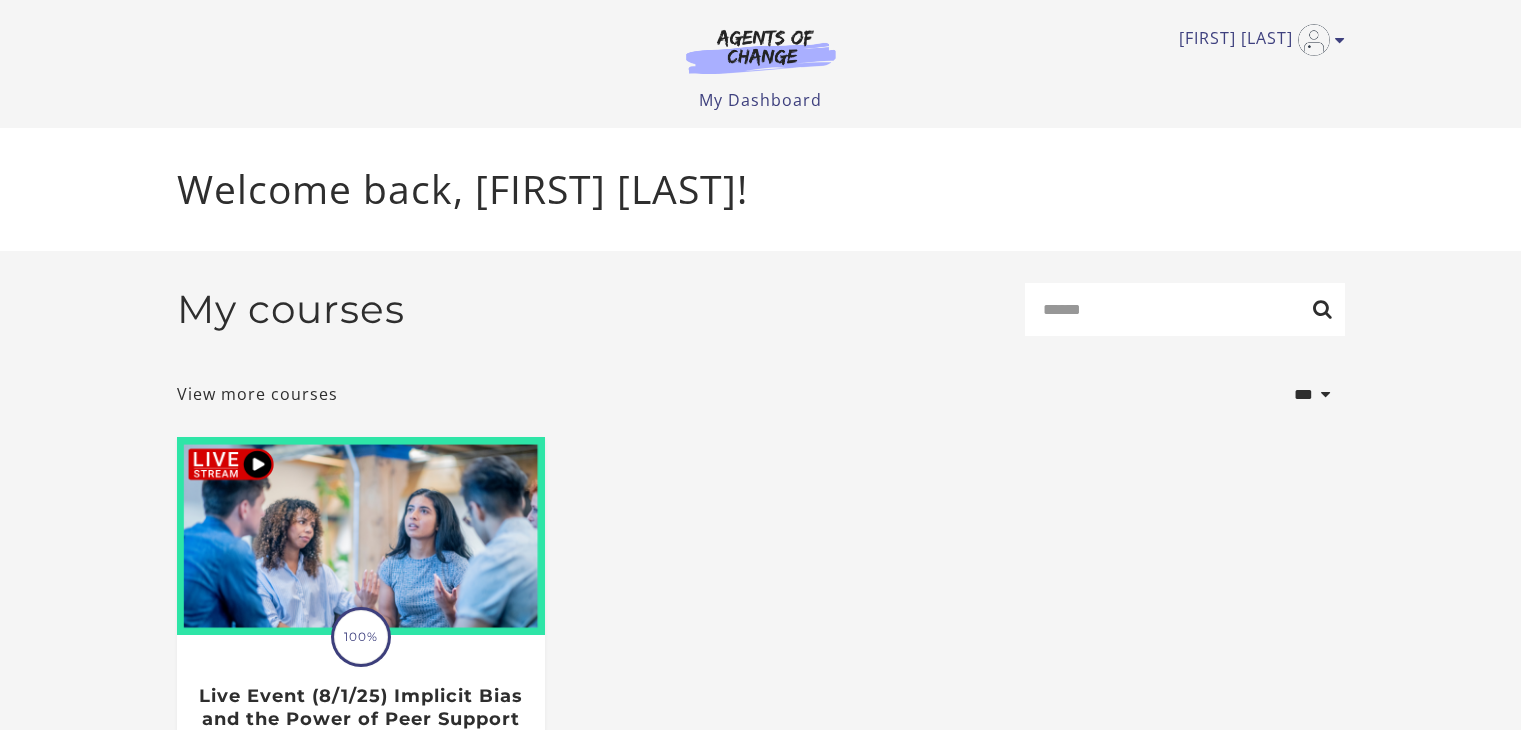 scroll, scrollTop: 0, scrollLeft: 0, axis: both 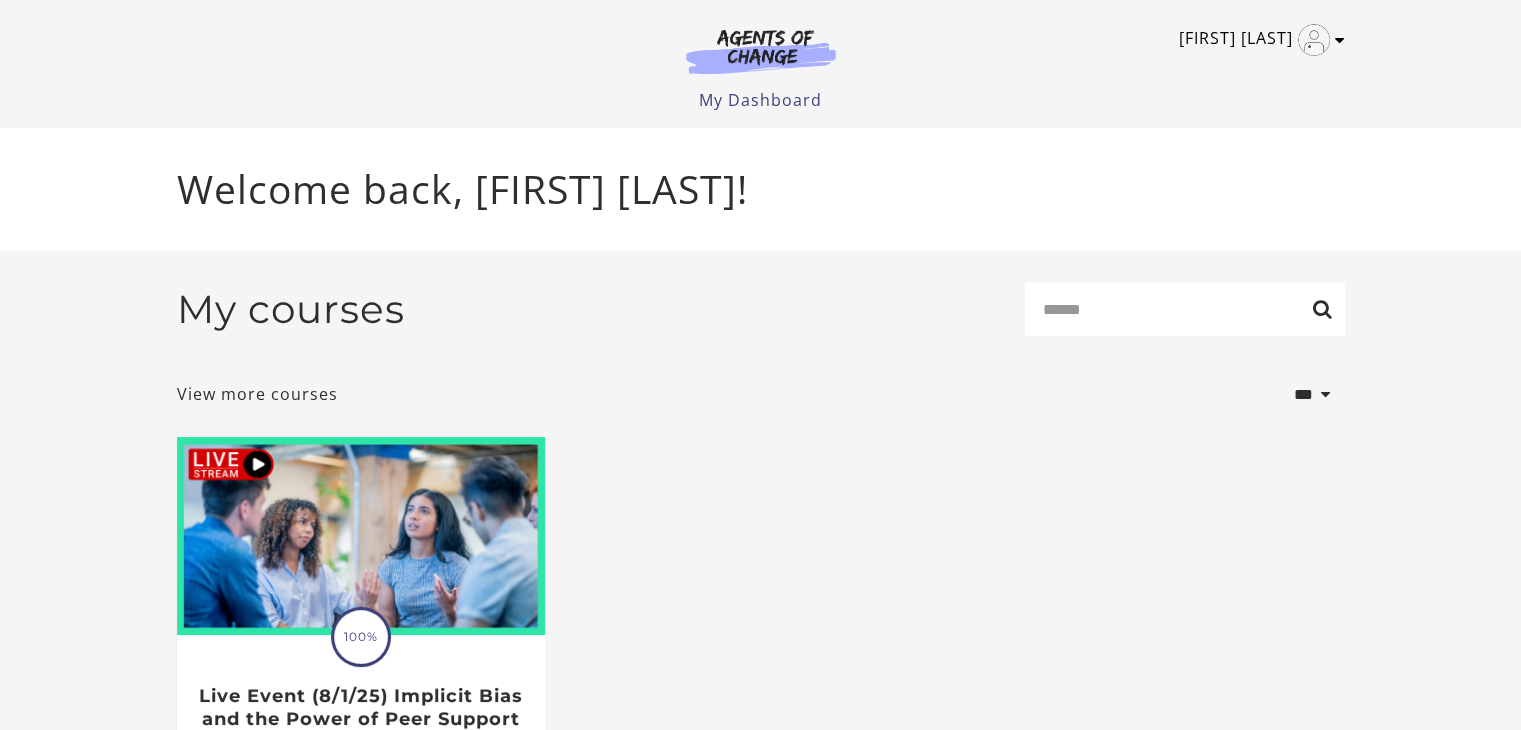 click on "[FIRST] [LAST]" at bounding box center [1257, 40] 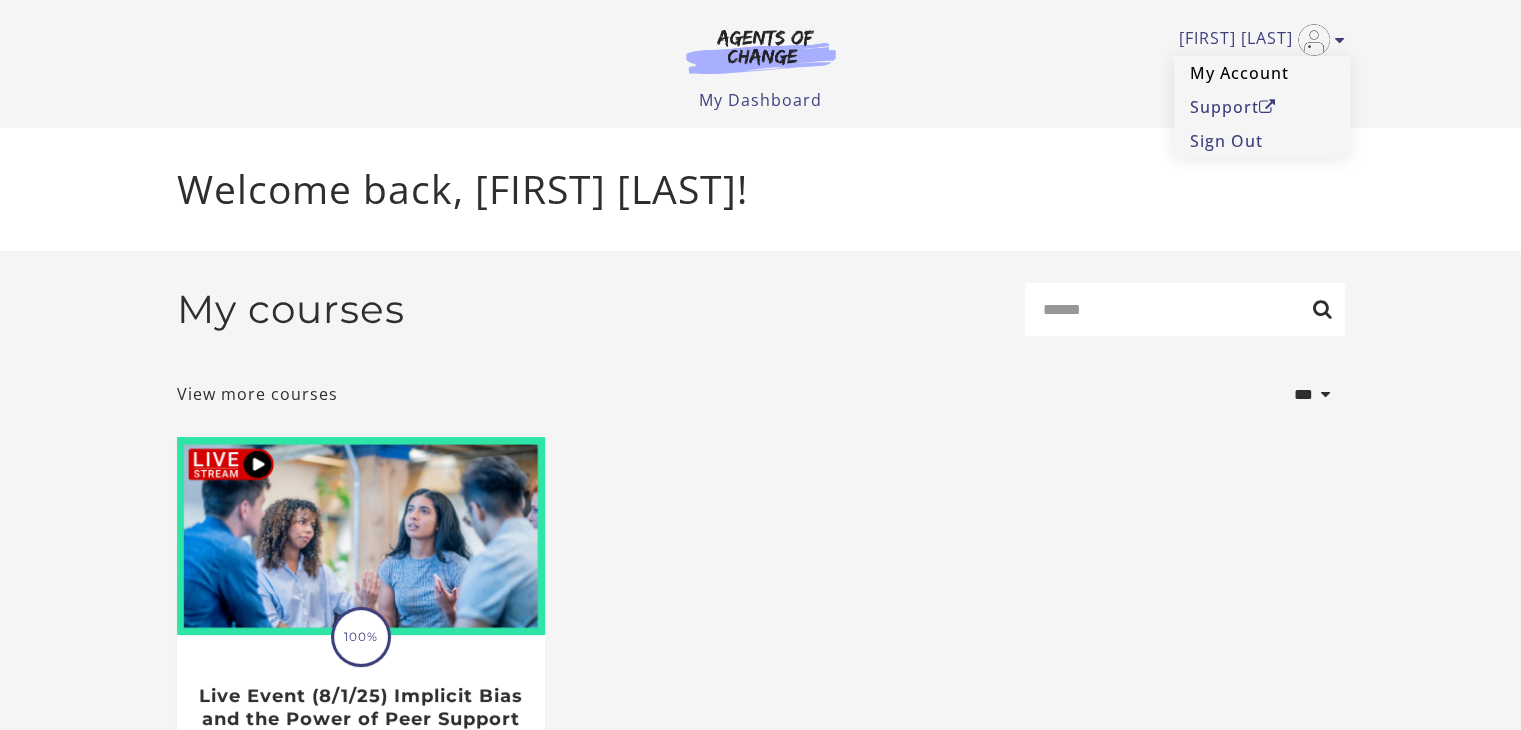 click on "My Account" at bounding box center (1262, 73) 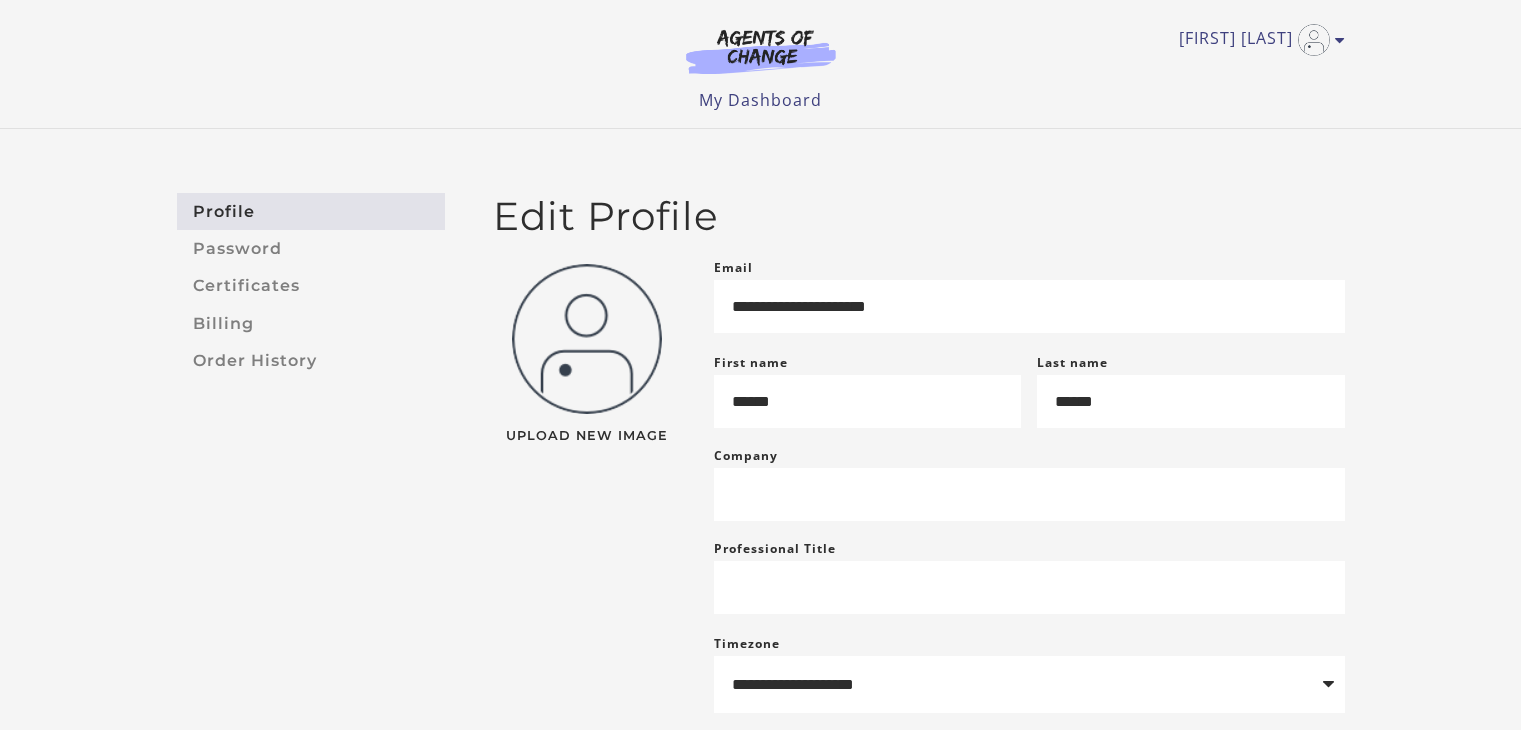 scroll, scrollTop: 0, scrollLeft: 0, axis: both 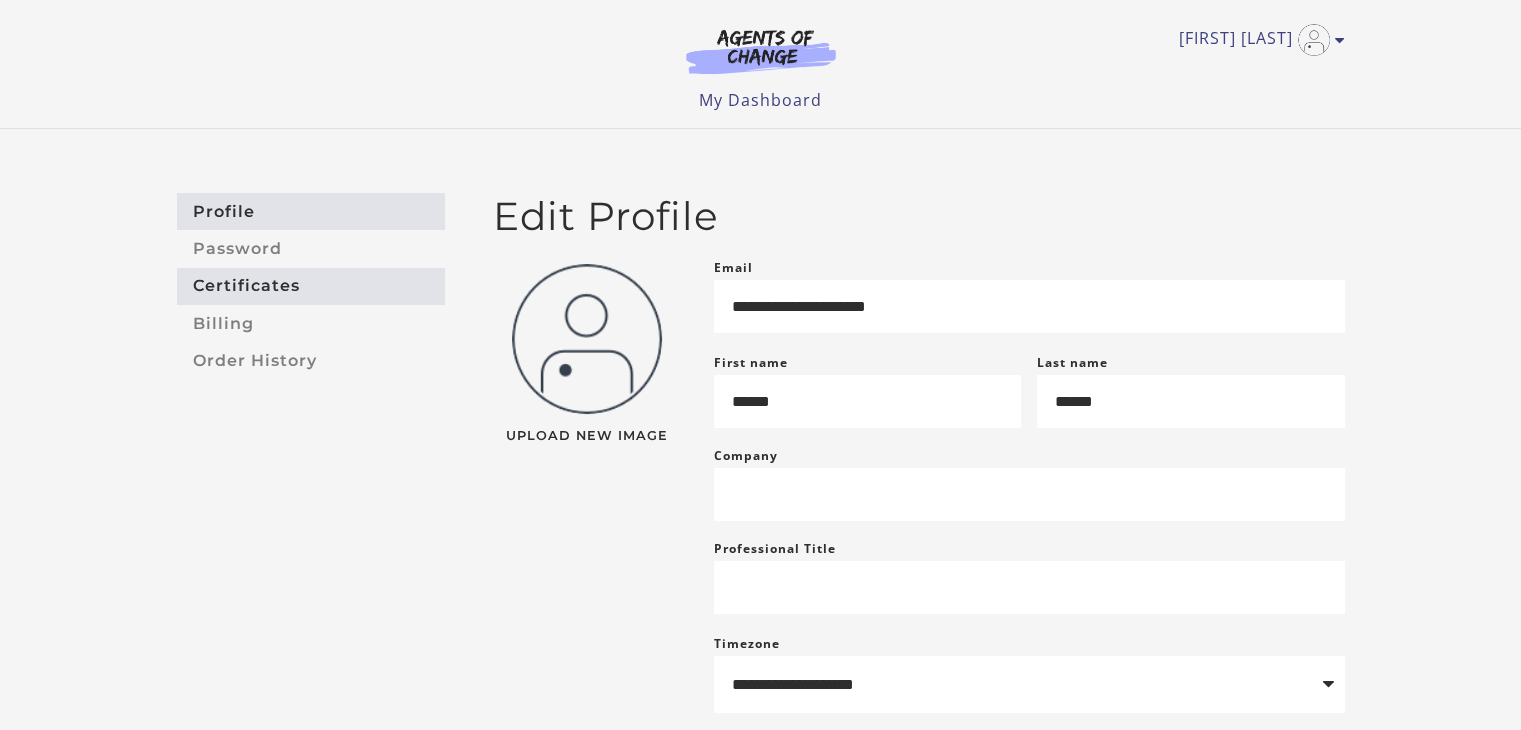 click on "Certificates" at bounding box center [311, 286] 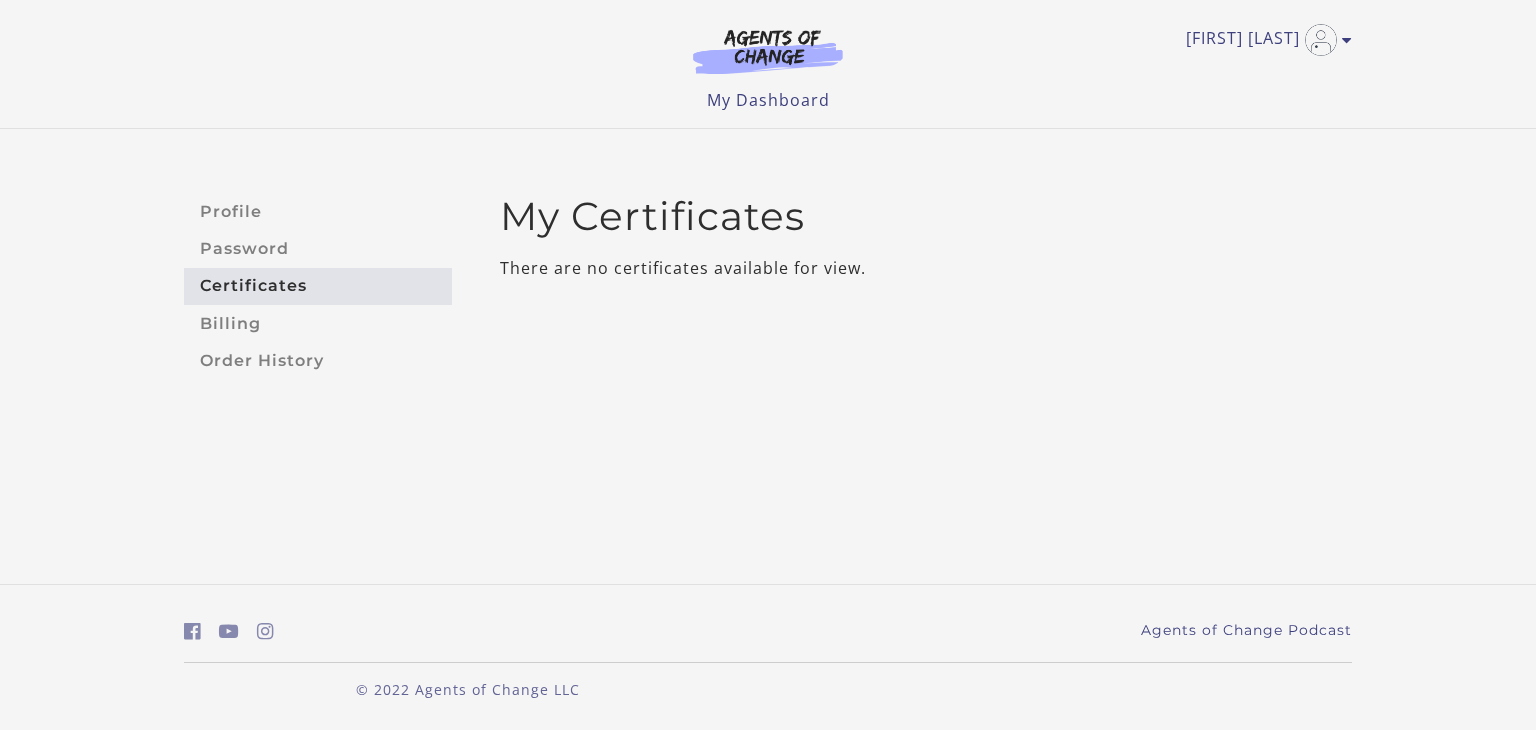 scroll, scrollTop: 0, scrollLeft: 0, axis: both 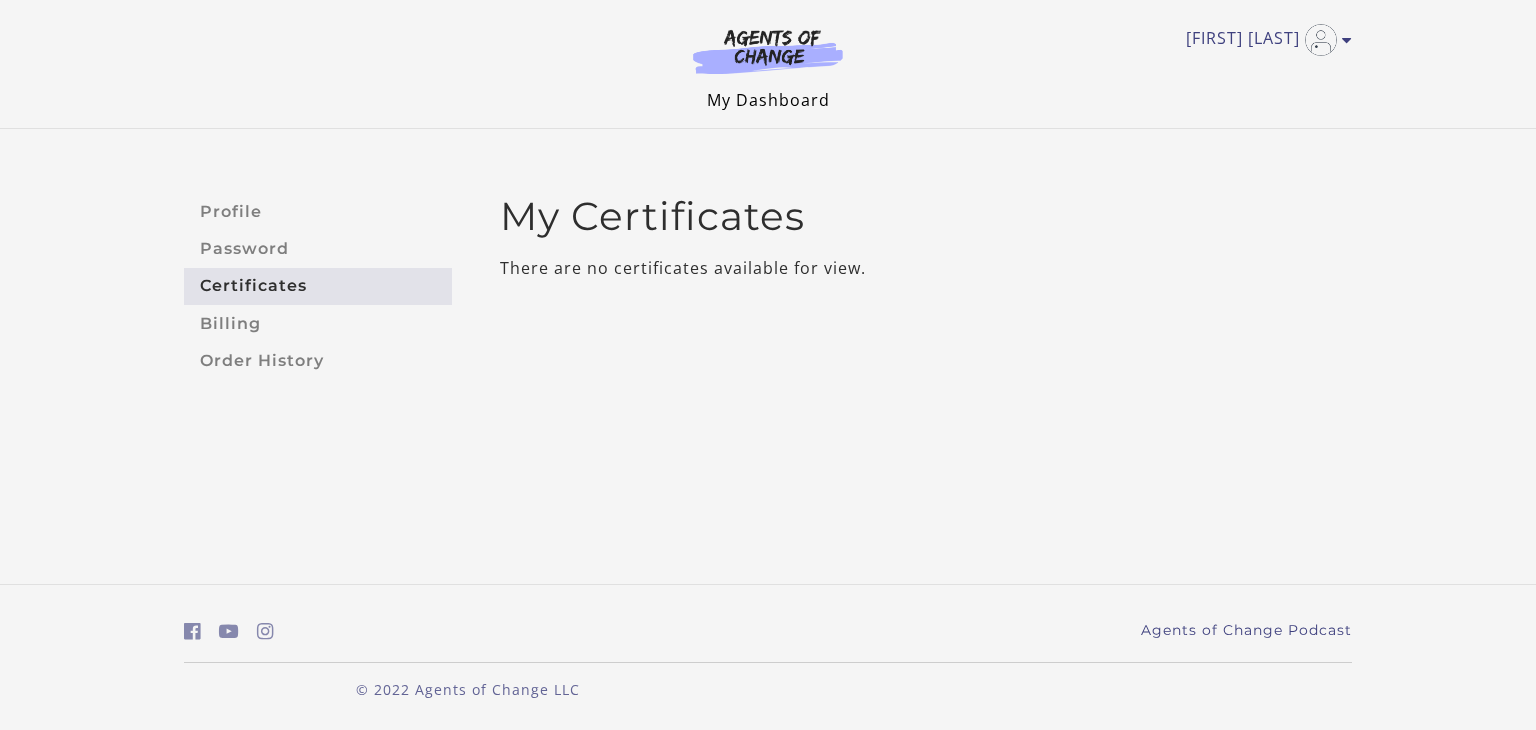 click on "My Dashboard" at bounding box center (768, 100) 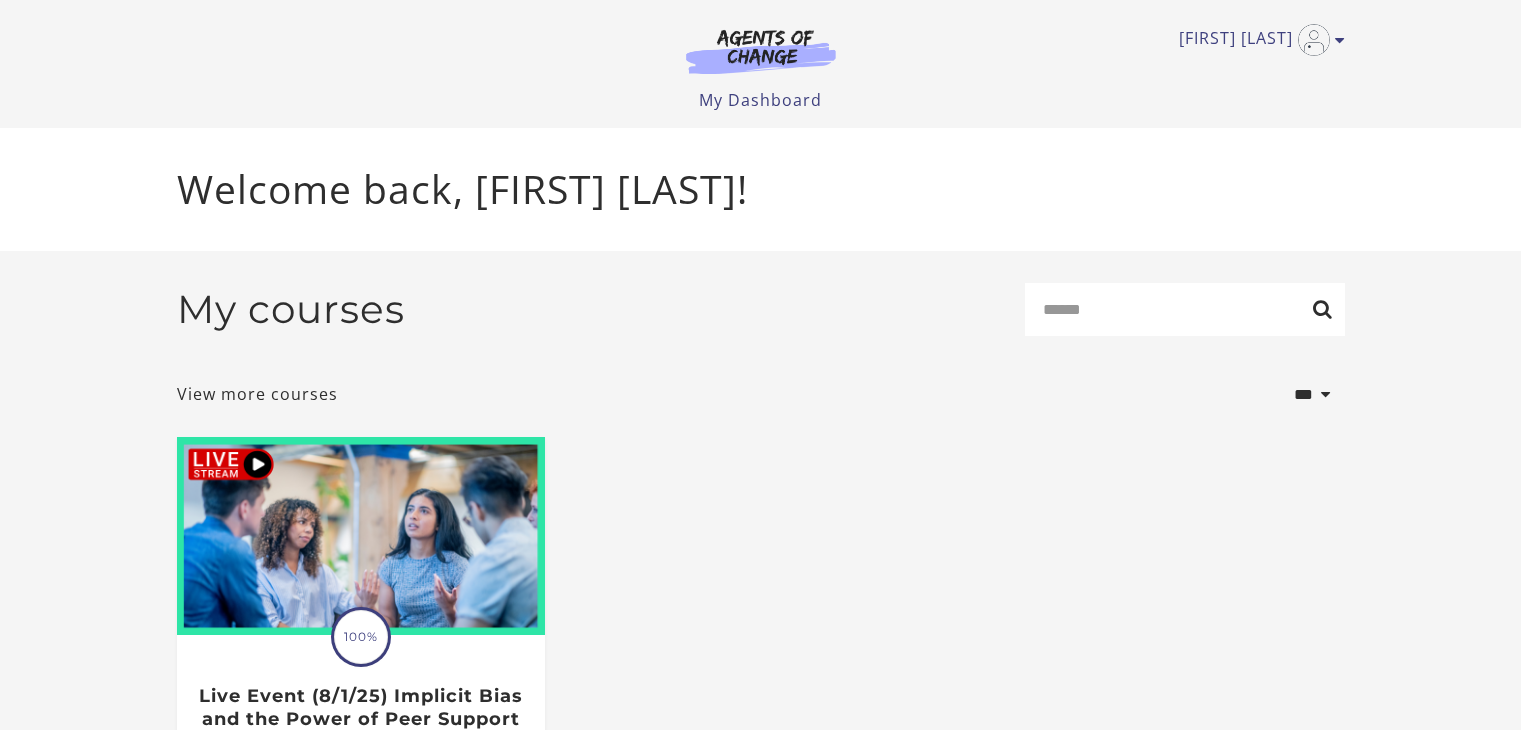 scroll, scrollTop: 0, scrollLeft: 0, axis: both 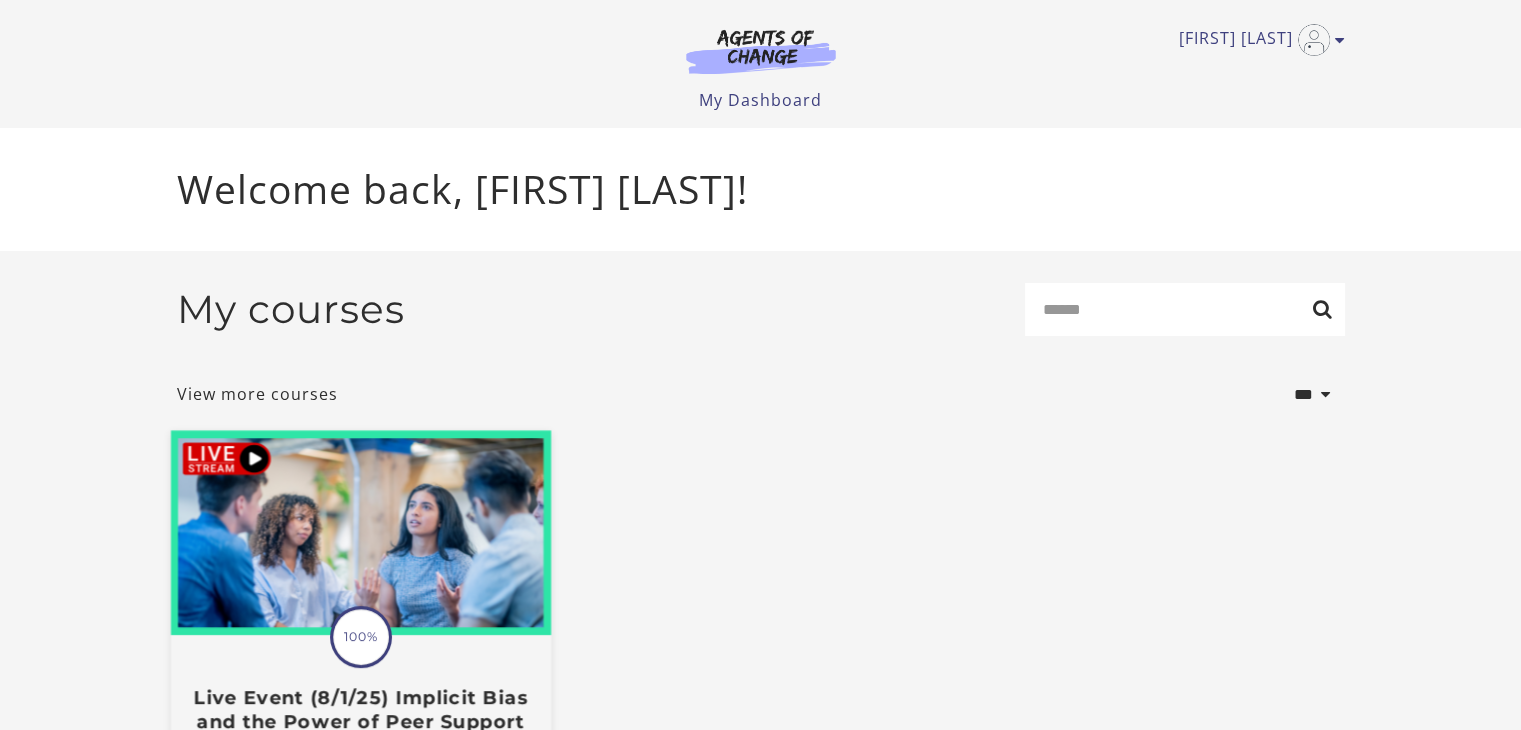 click at bounding box center (360, 533) 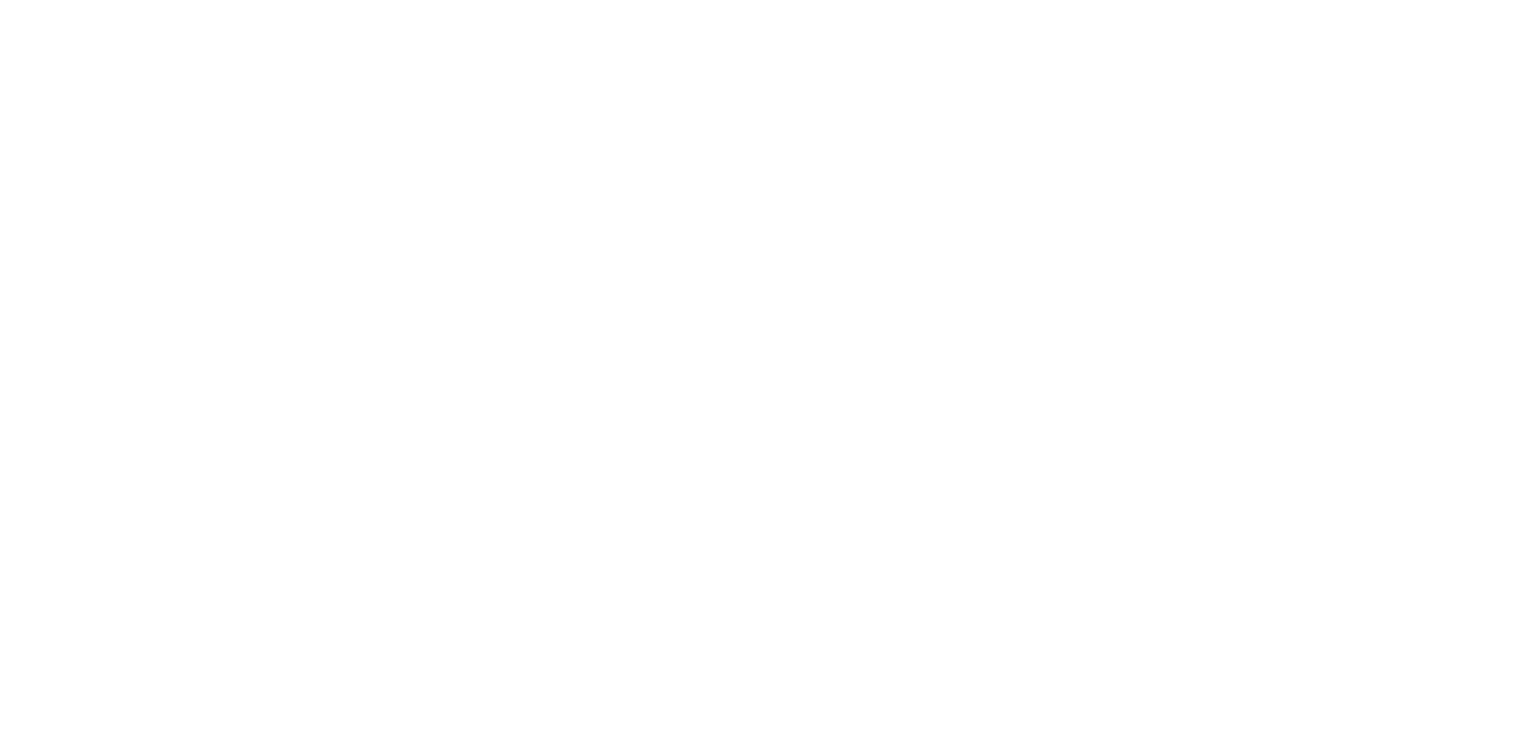 scroll, scrollTop: 0, scrollLeft: 0, axis: both 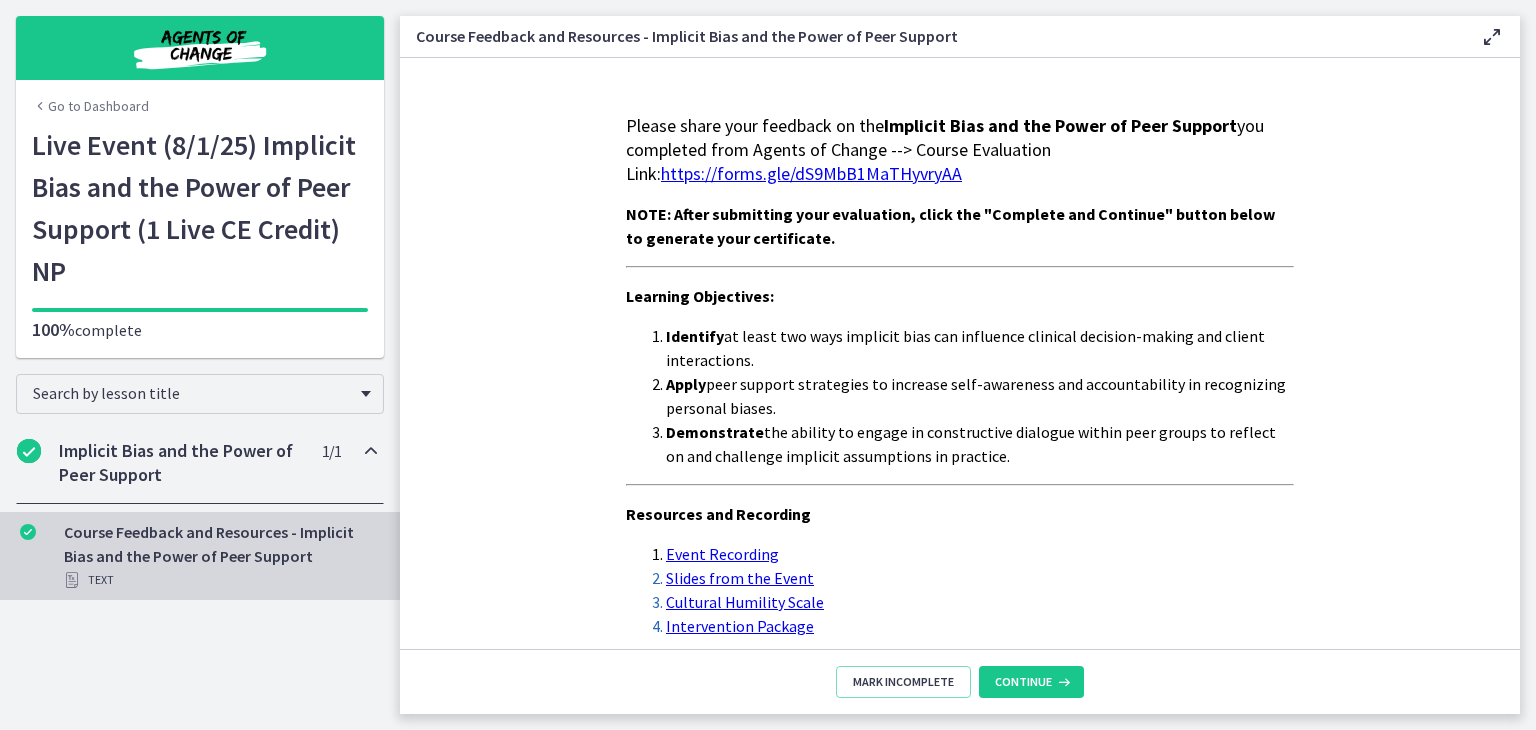 click on "Course Feedback and Resources - Implicit Bias and the Power of Peer Support
Text" at bounding box center [220, 556] 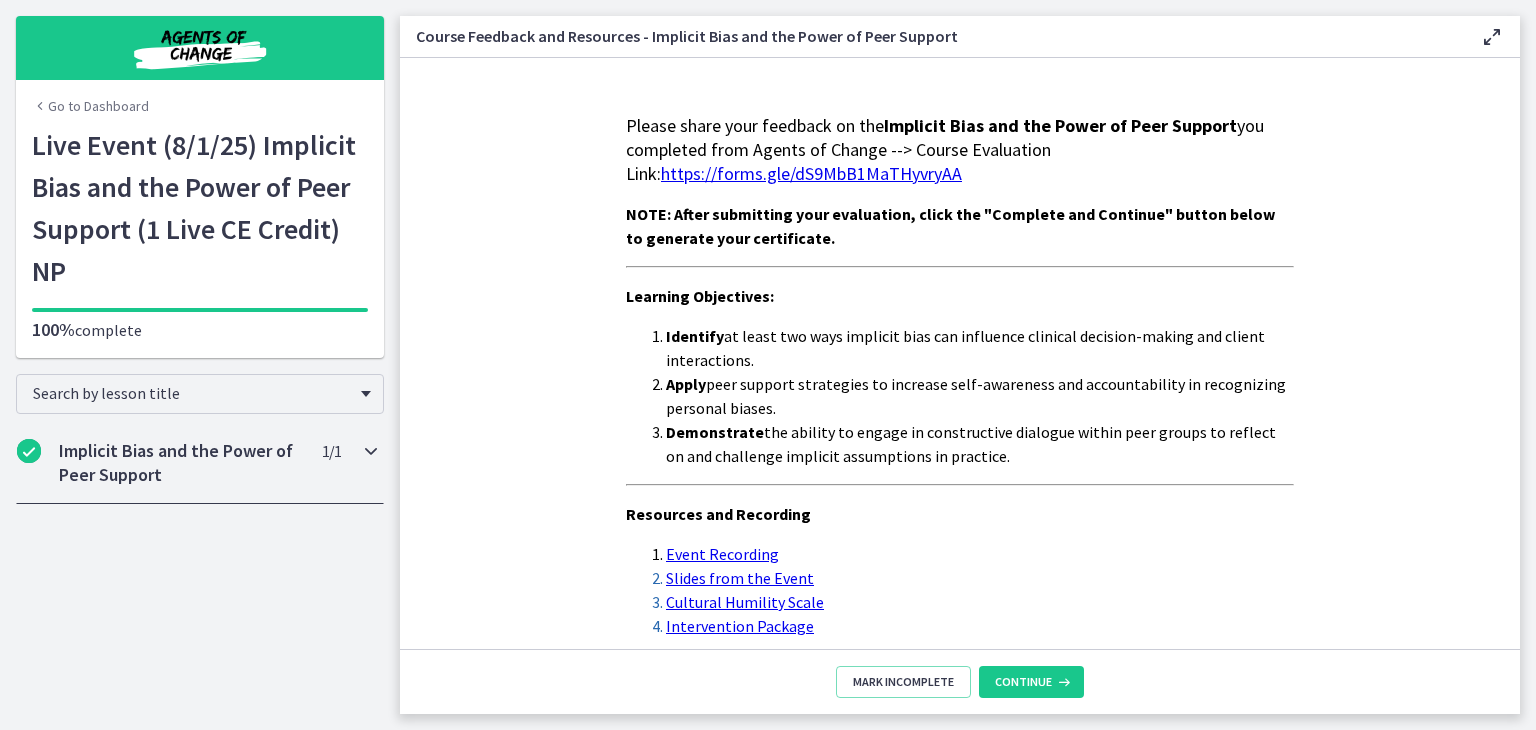 click on "Implicit Bias and the Power of Peer Support" at bounding box center (181, 463) 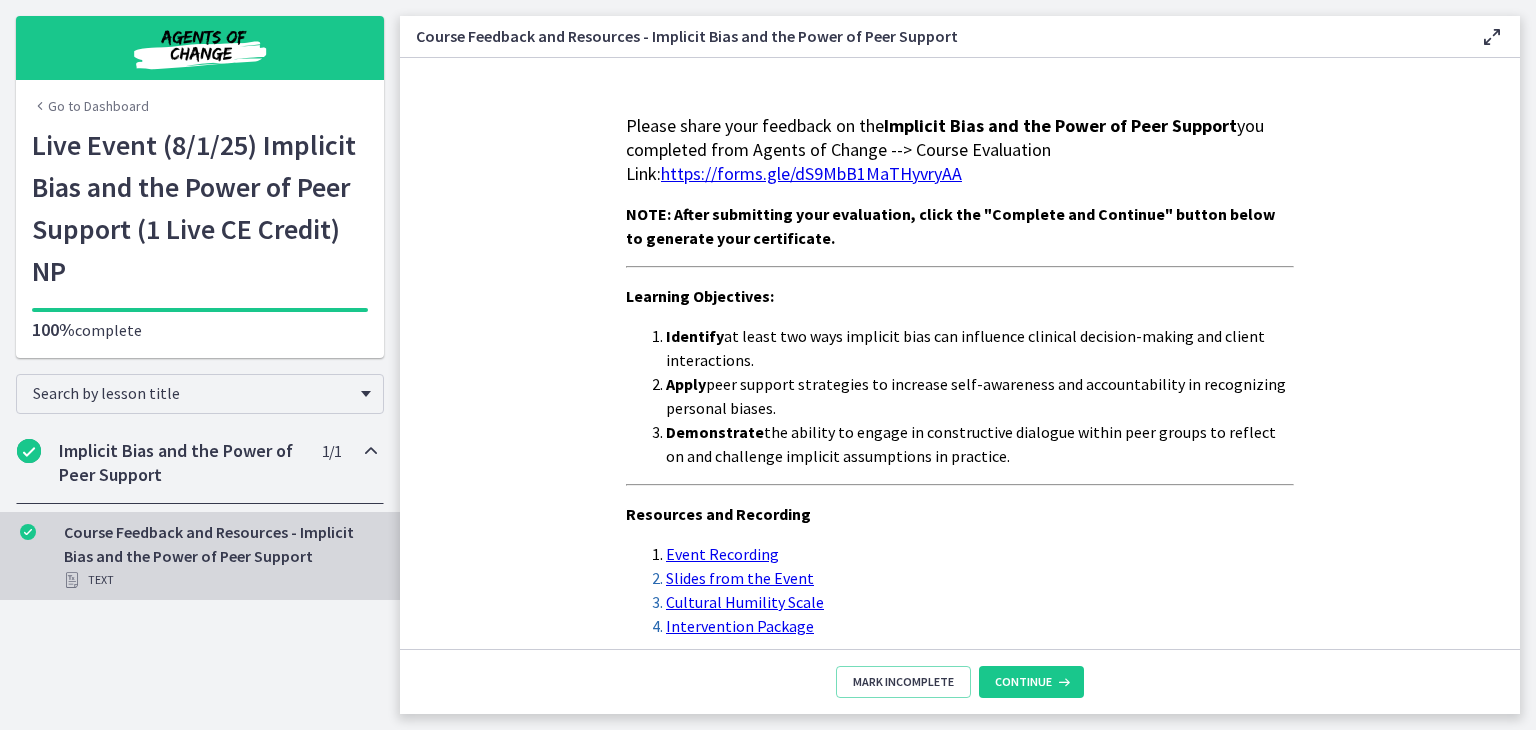 click on "Course Feedback and Resources - Implicit Bias and the Power of Peer Support
Text" at bounding box center [220, 556] 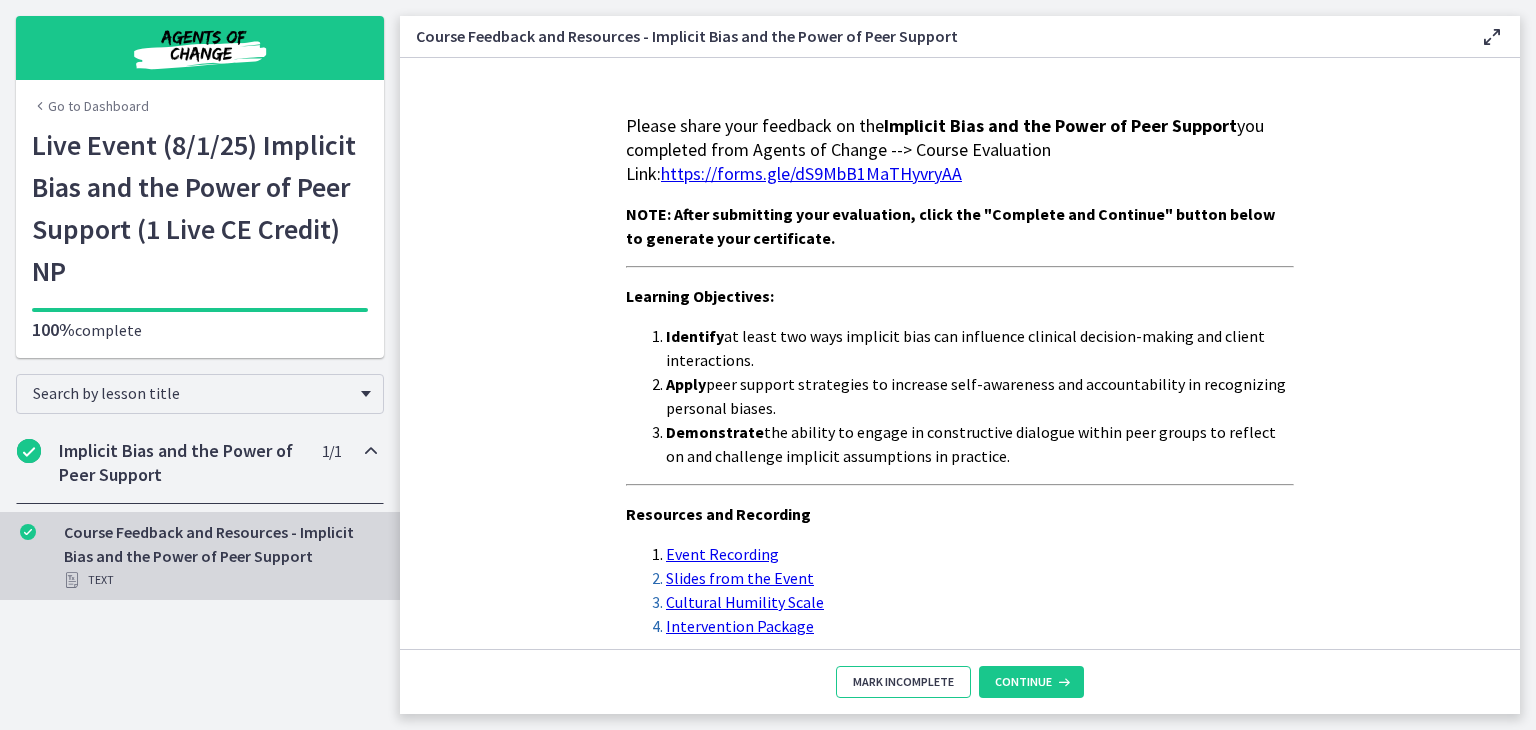 click on "Mark Incomplete" at bounding box center [903, 682] 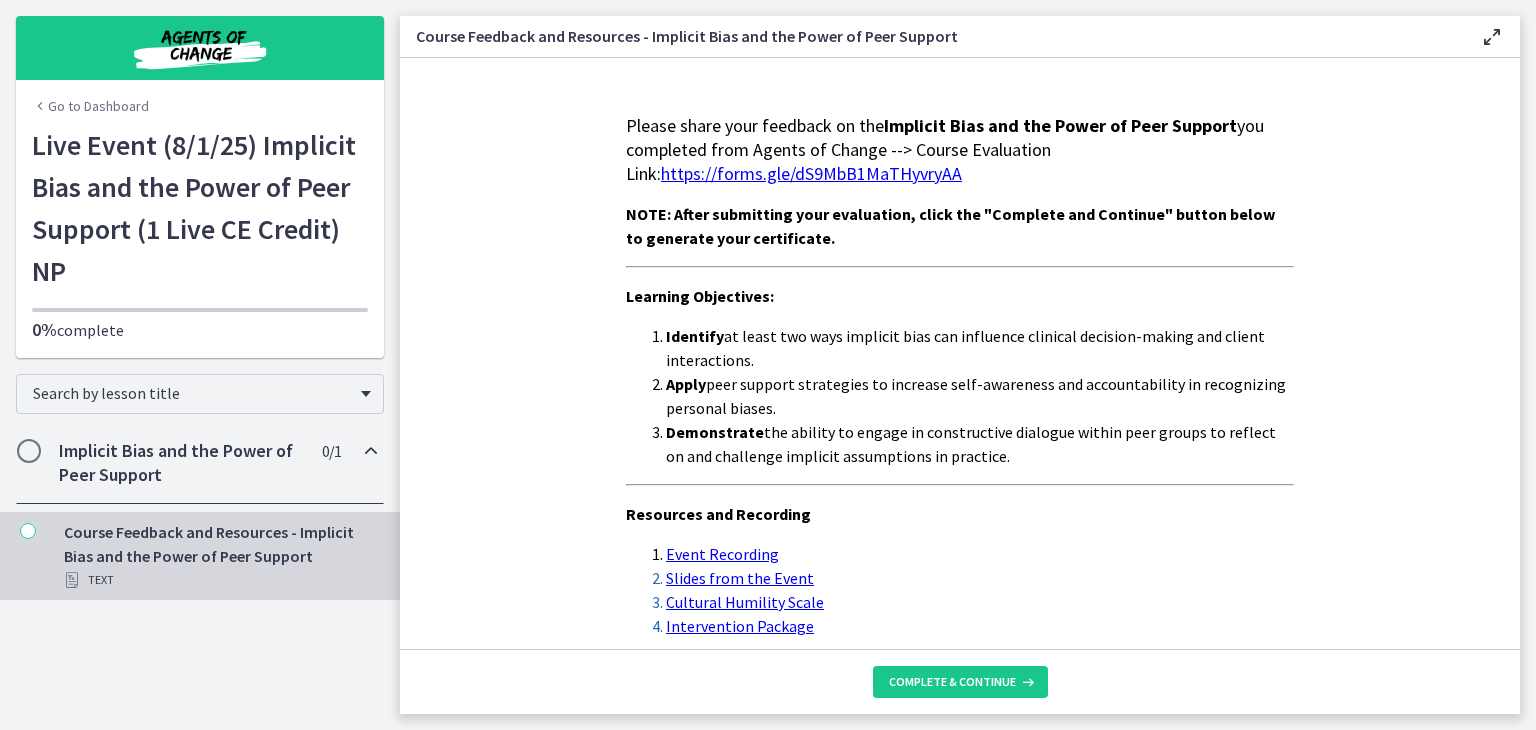 click on "Implicit Bias and the Power of Peer Support" at bounding box center (181, 463) 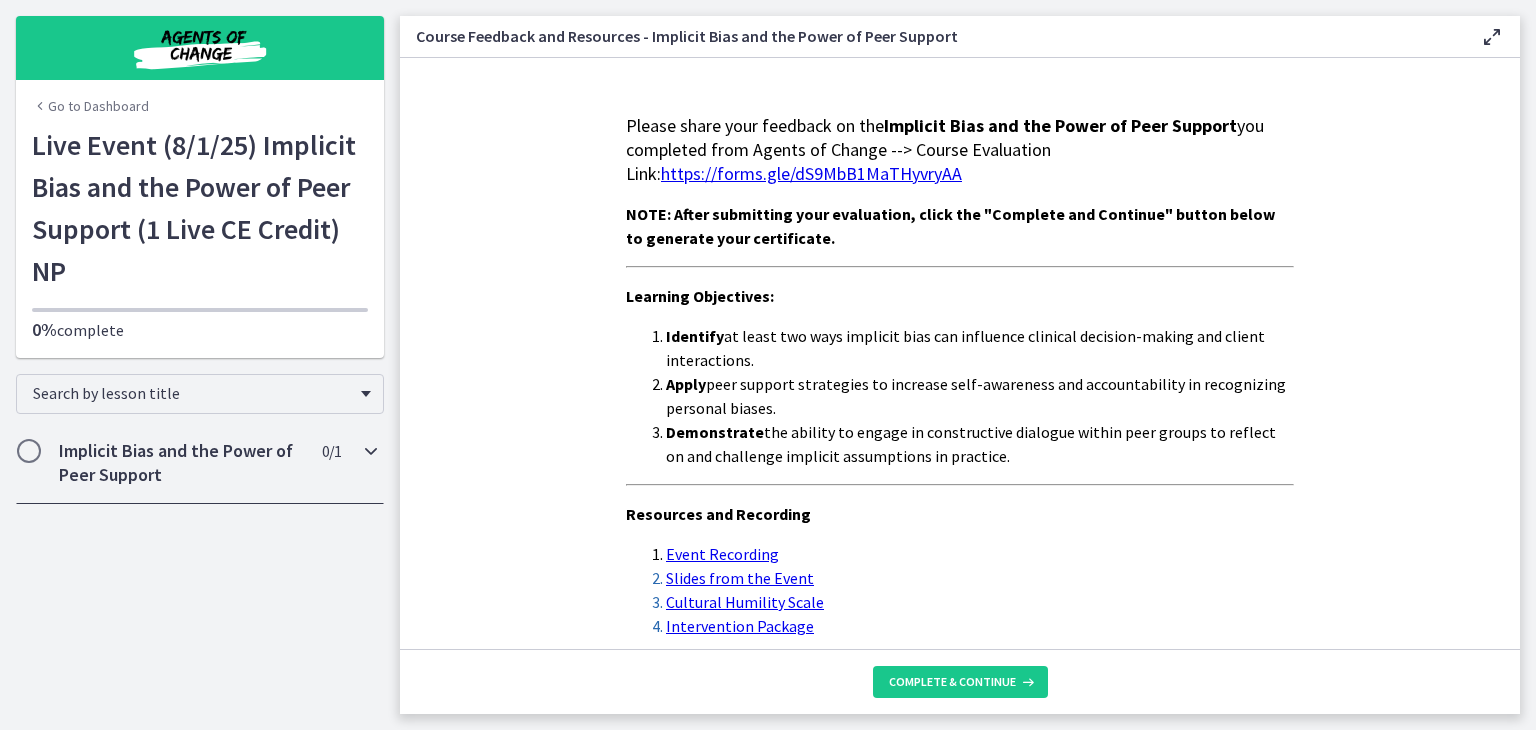 click on "Implicit Bias and the Power of Peer Support" at bounding box center [181, 463] 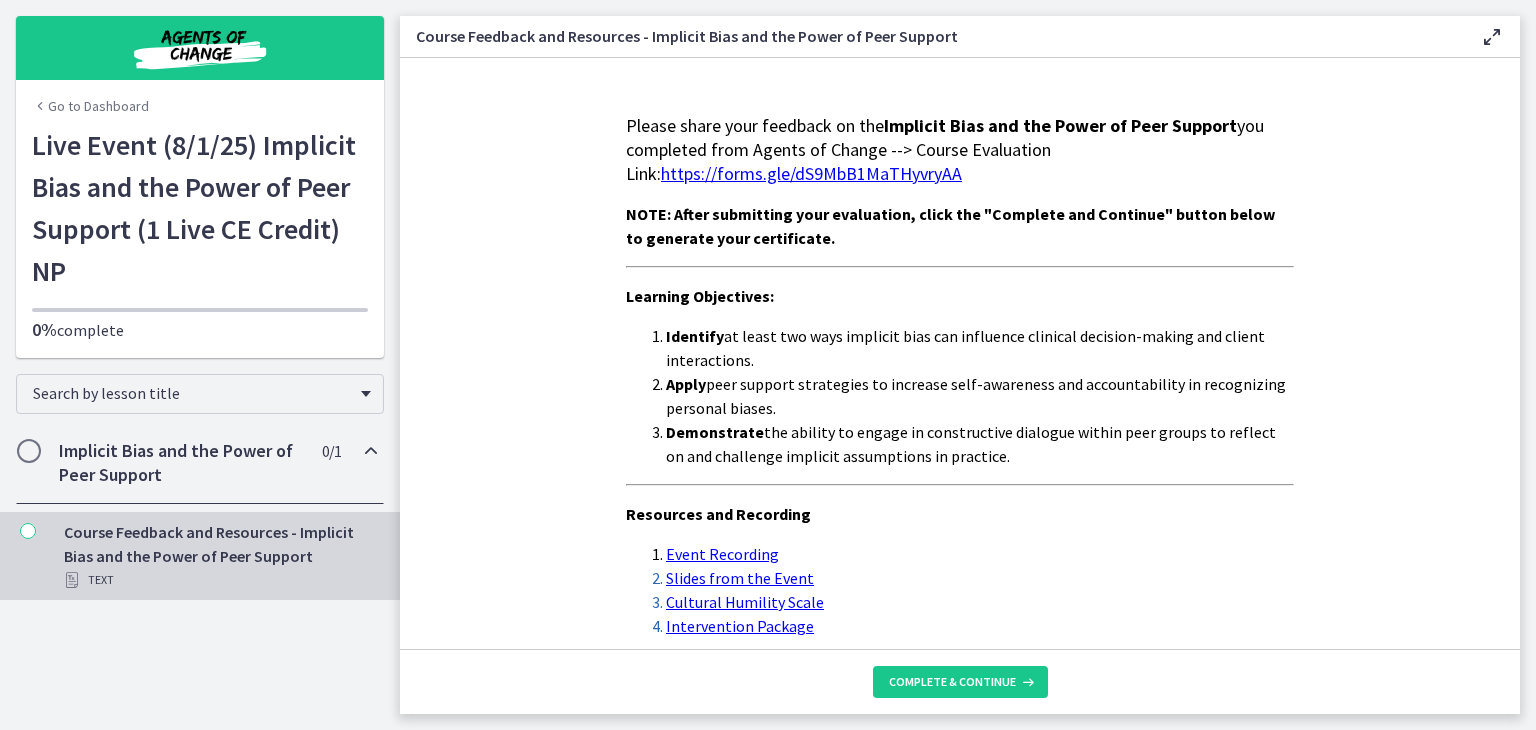 click on "https://forms.gle/dS9MbB1MaTHyvryAA" at bounding box center (811, 173) 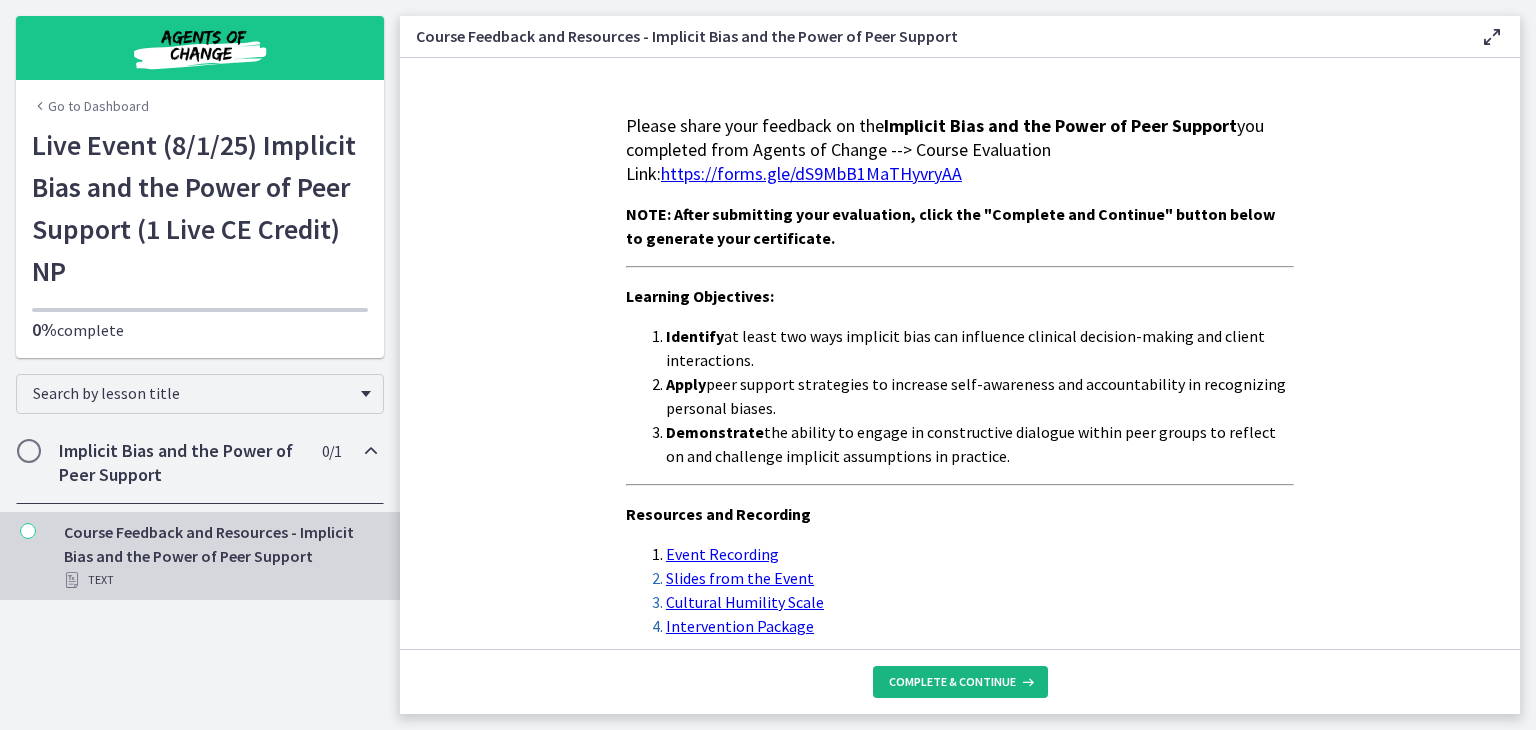 click on "Complete & continue" at bounding box center [960, 682] 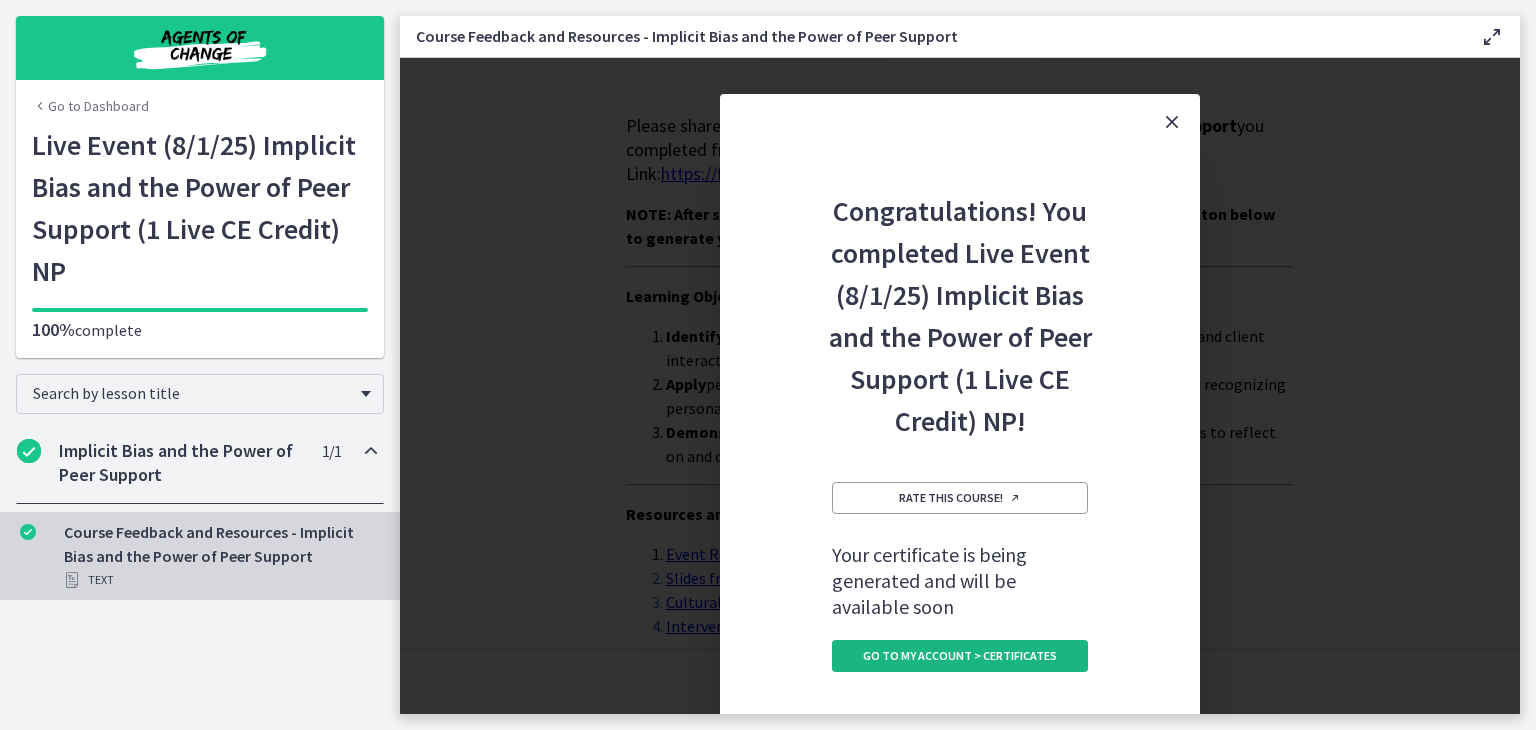 click on "Go to My Account > Certificates" at bounding box center [960, 656] 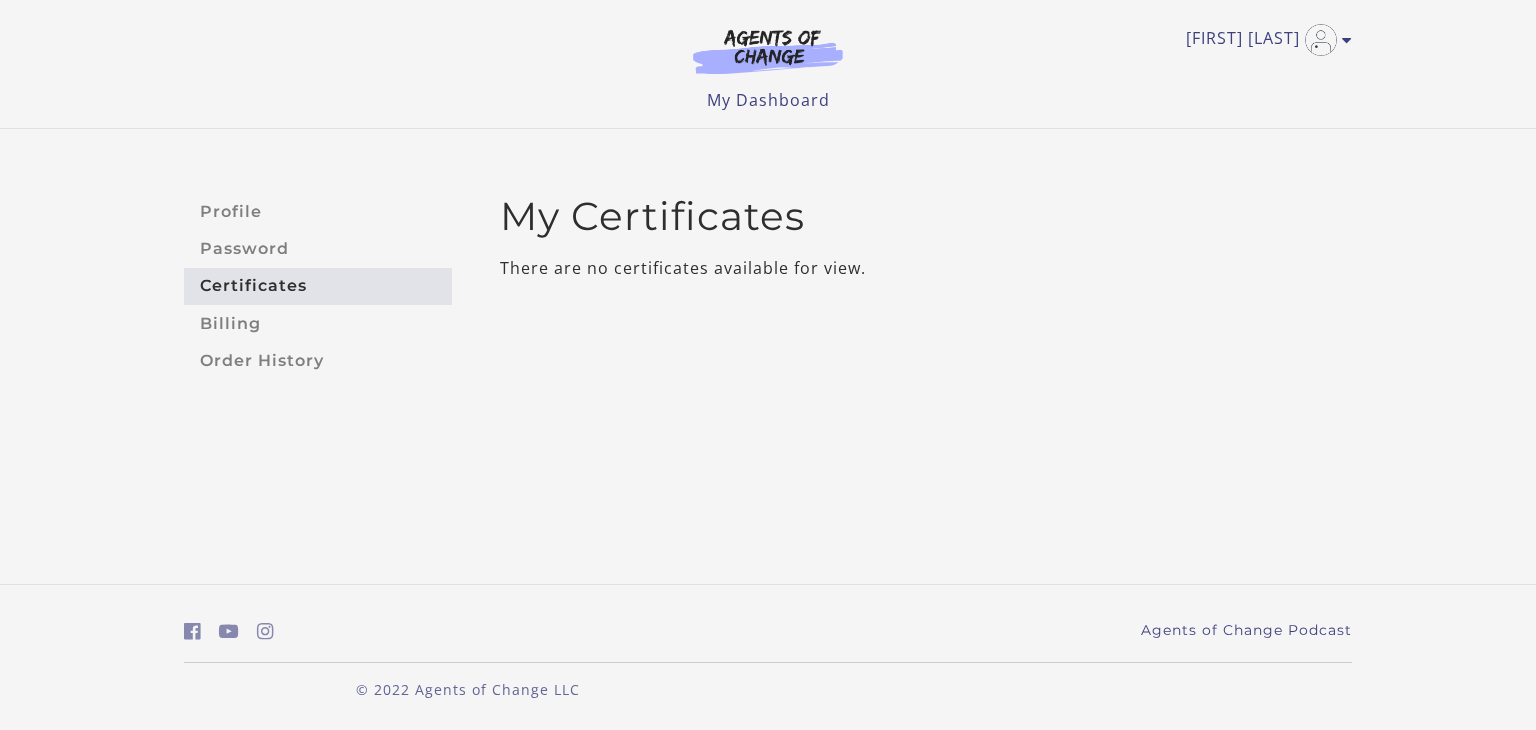scroll, scrollTop: 0, scrollLeft: 0, axis: both 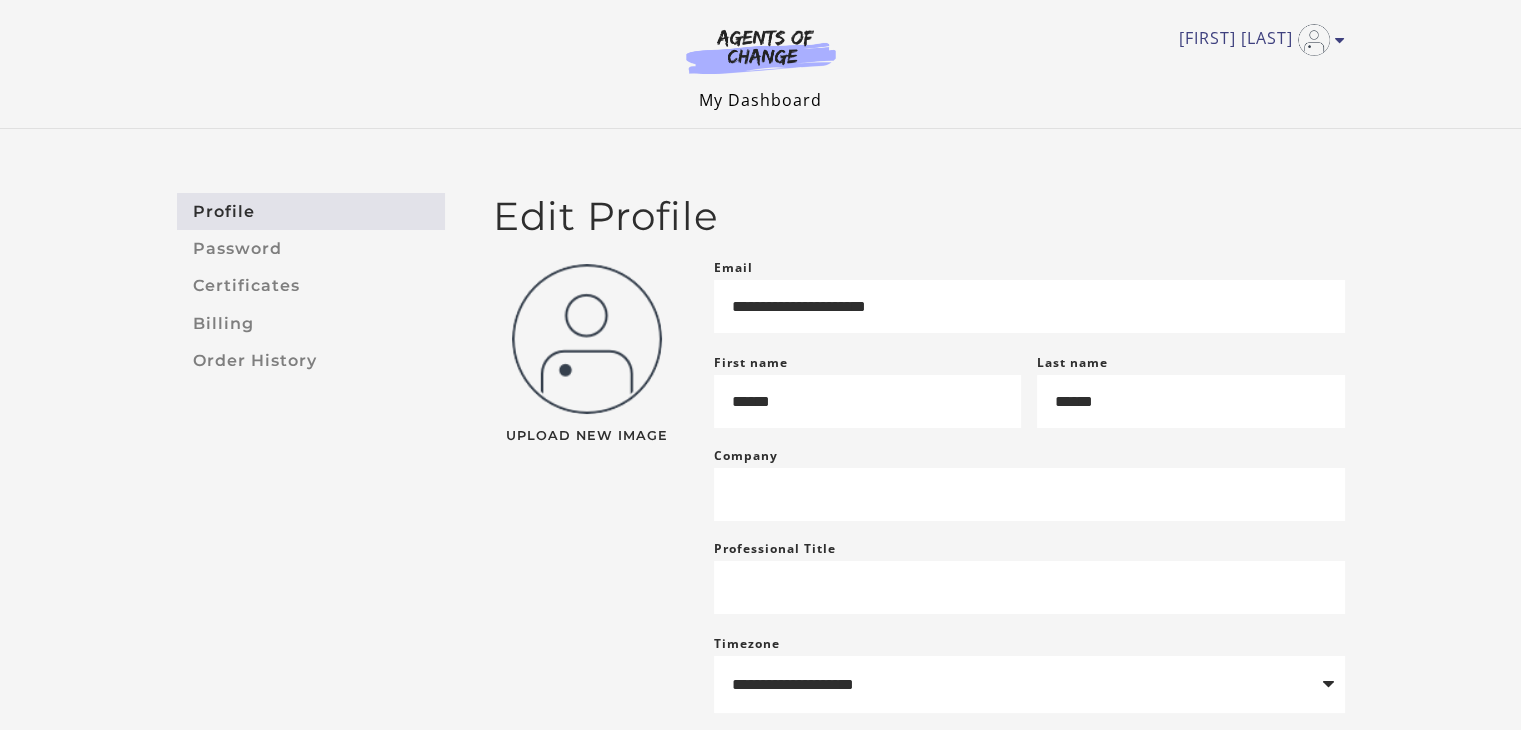 click on "My Dashboard" at bounding box center [760, 100] 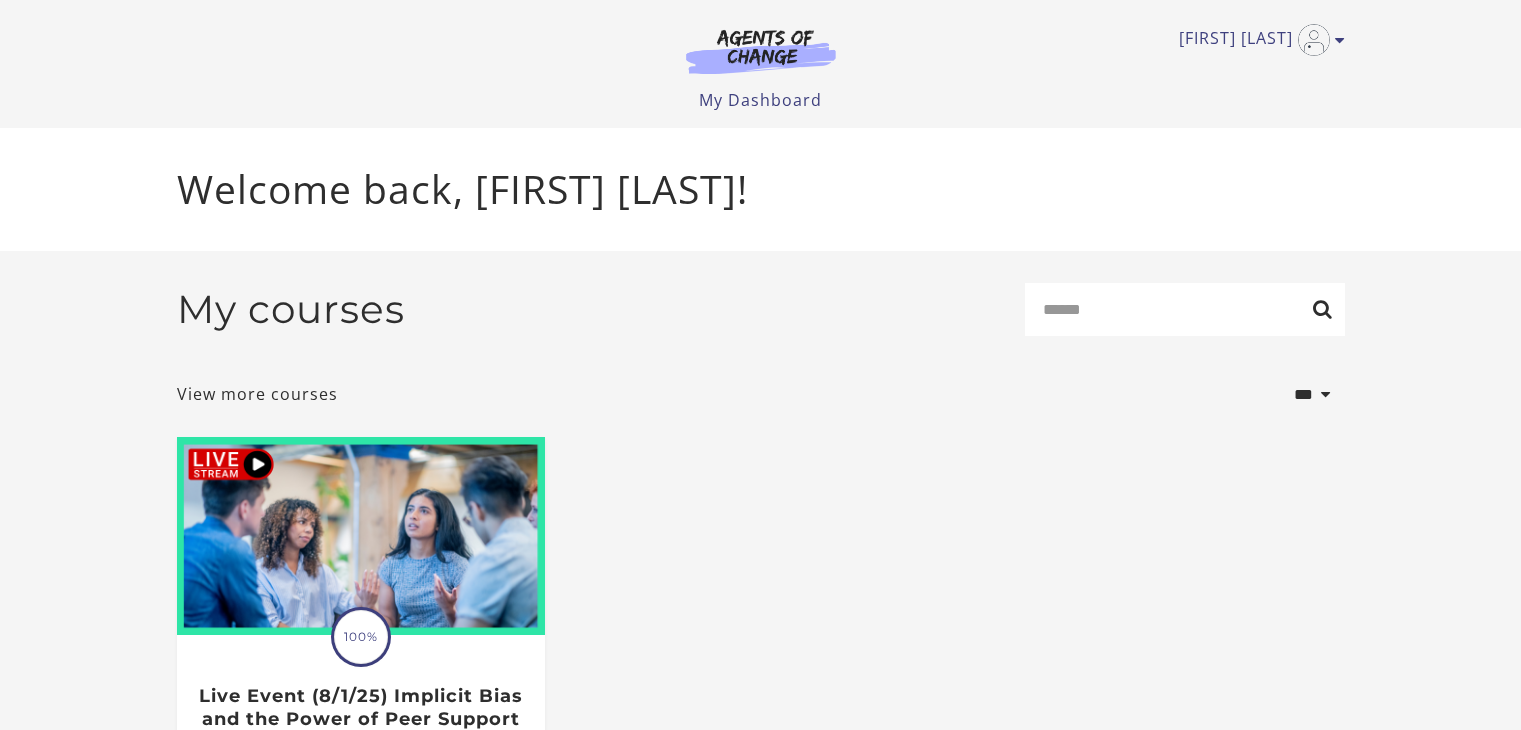 scroll, scrollTop: 0, scrollLeft: 0, axis: both 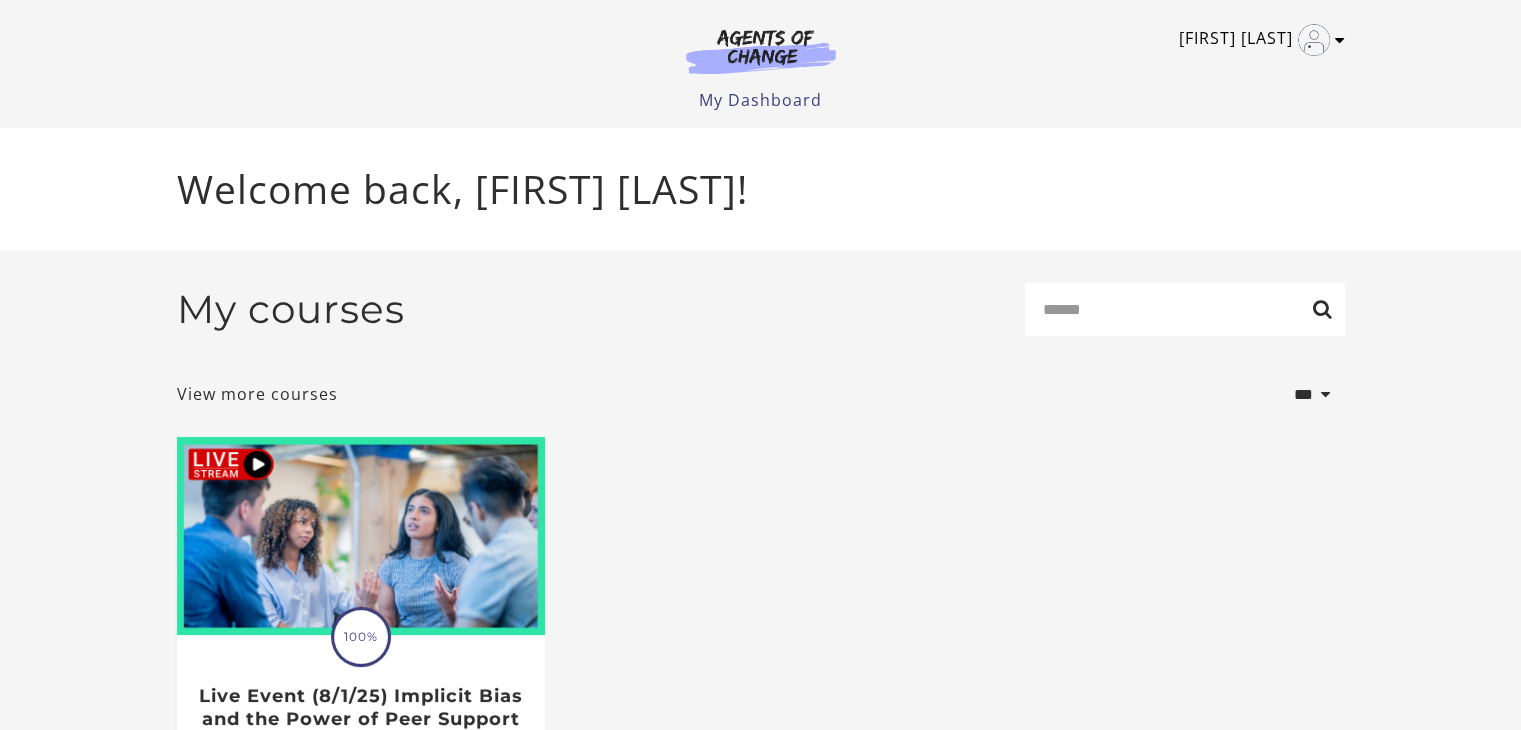 click on "[FIRST] [LAST]" at bounding box center [1257, 40] 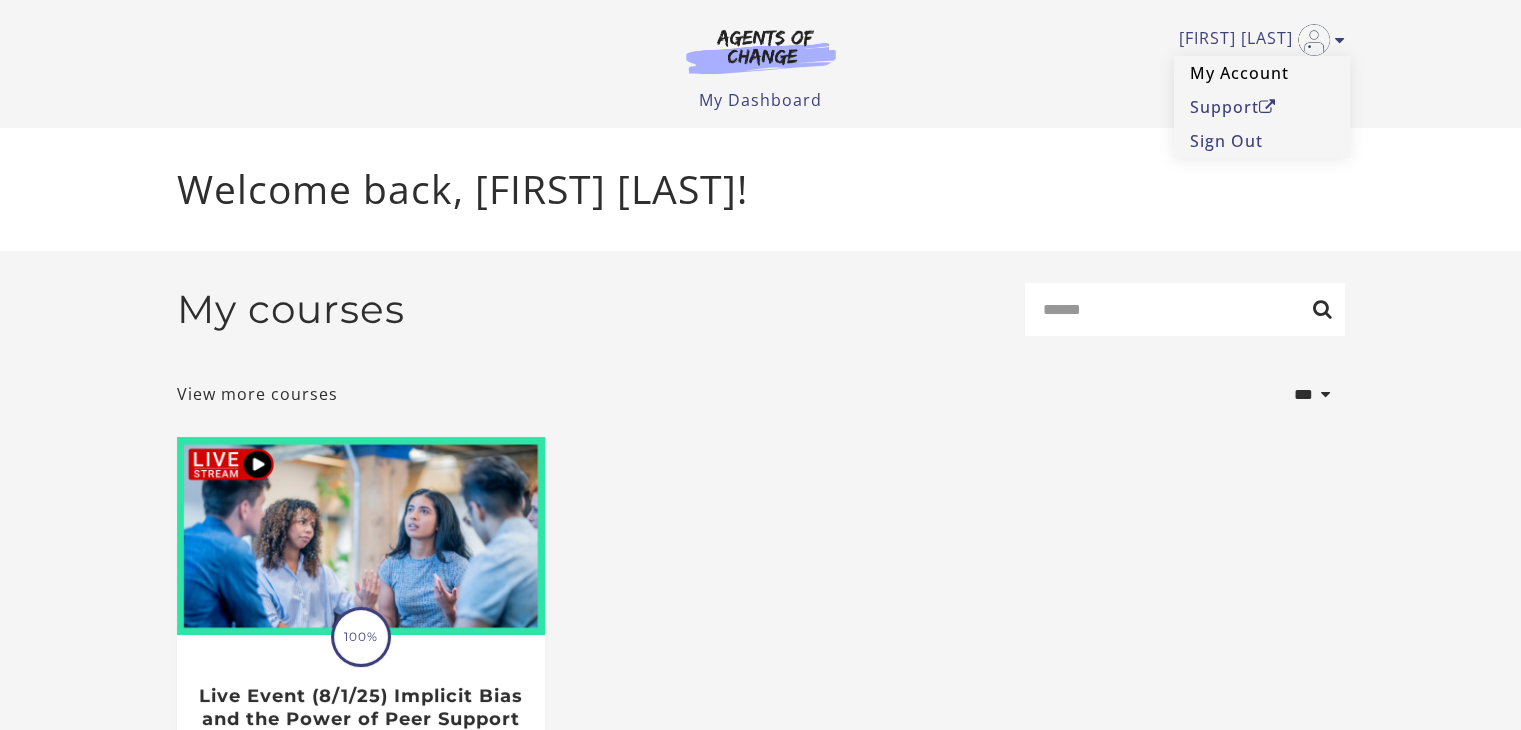 click on "My Account" at bounding box center [1262, 73] 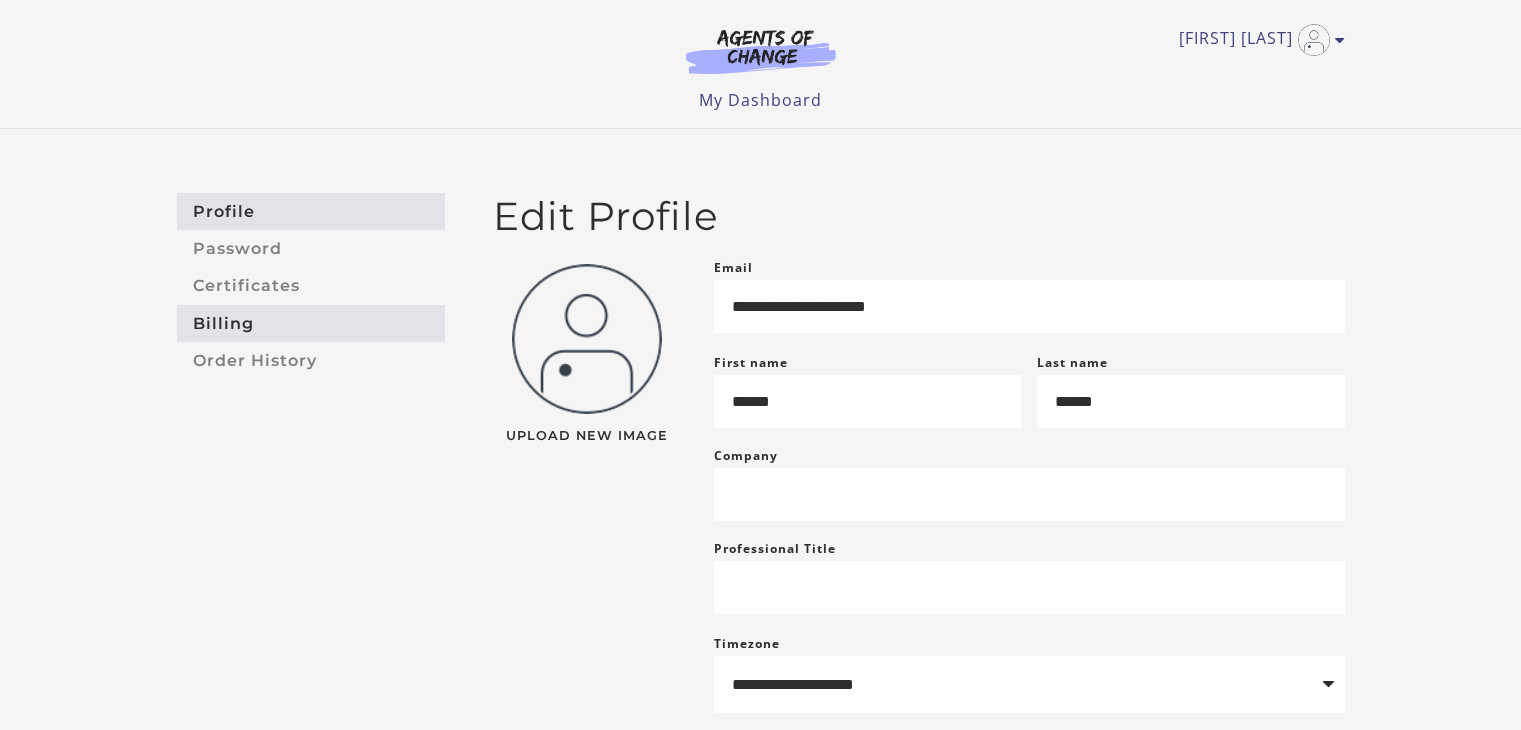 scroll, scrollTop: 0, scrollLeft: 0, axis: both 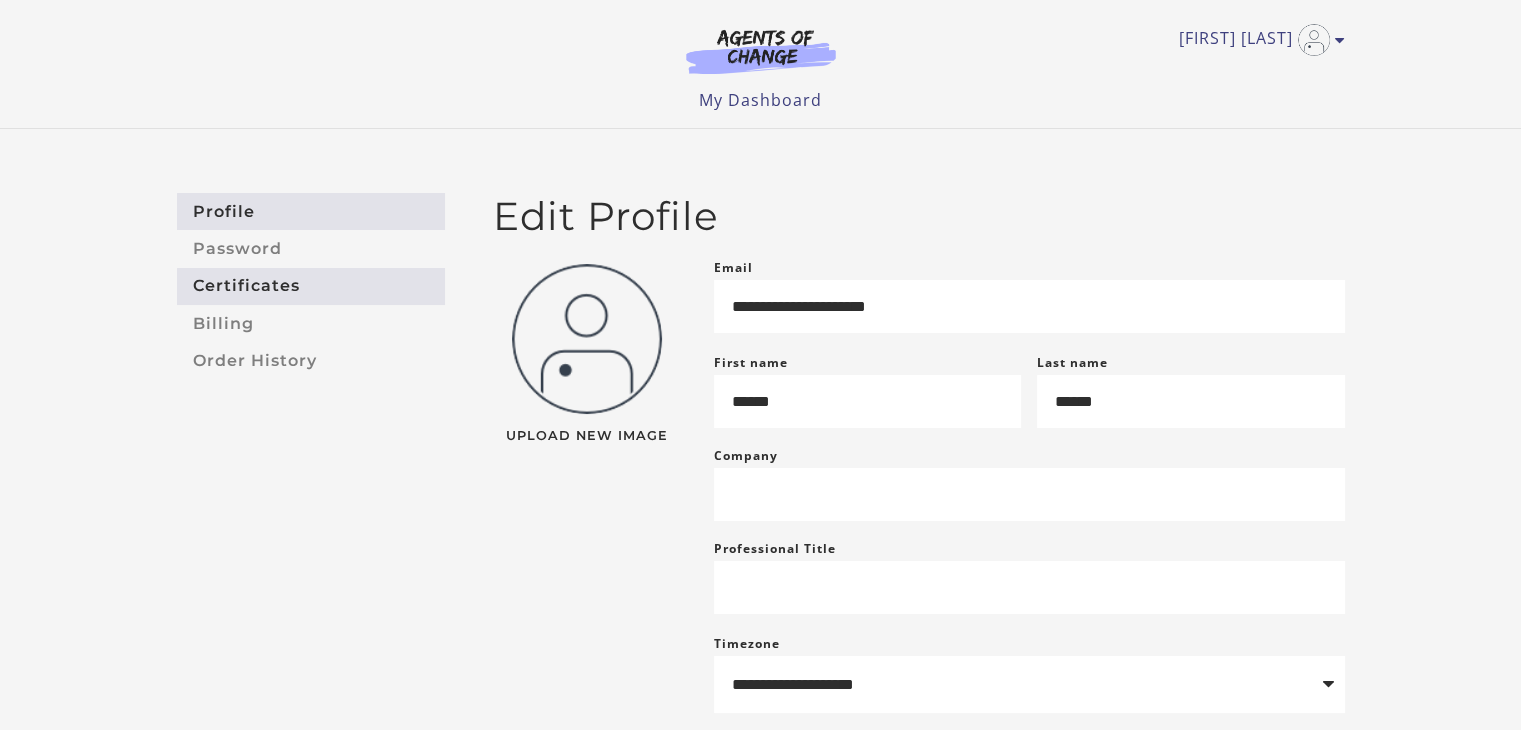 click on "Certificates" at bounding box center (311, 286) 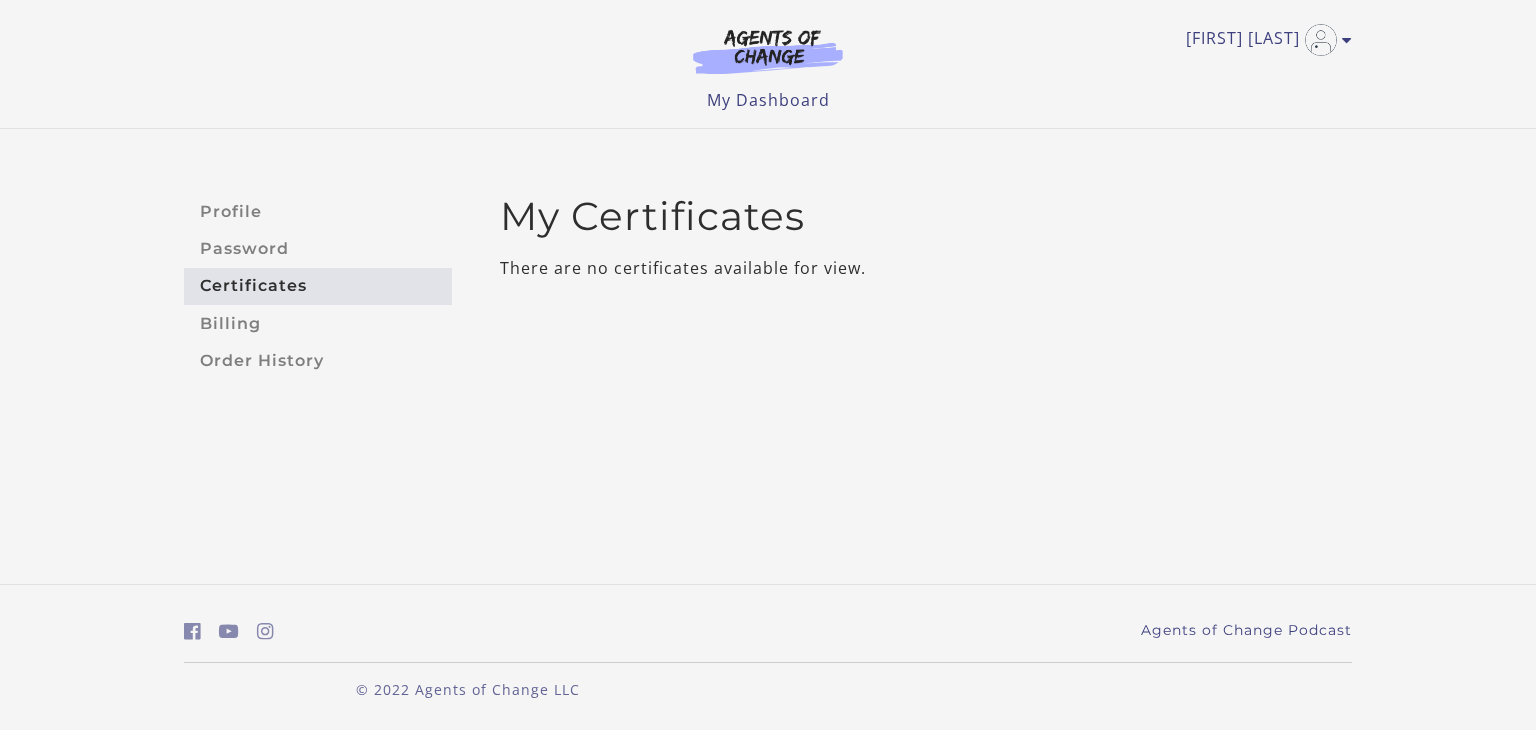 scroll, scrollTop: 0, scrollLeft: 0, axis: both 